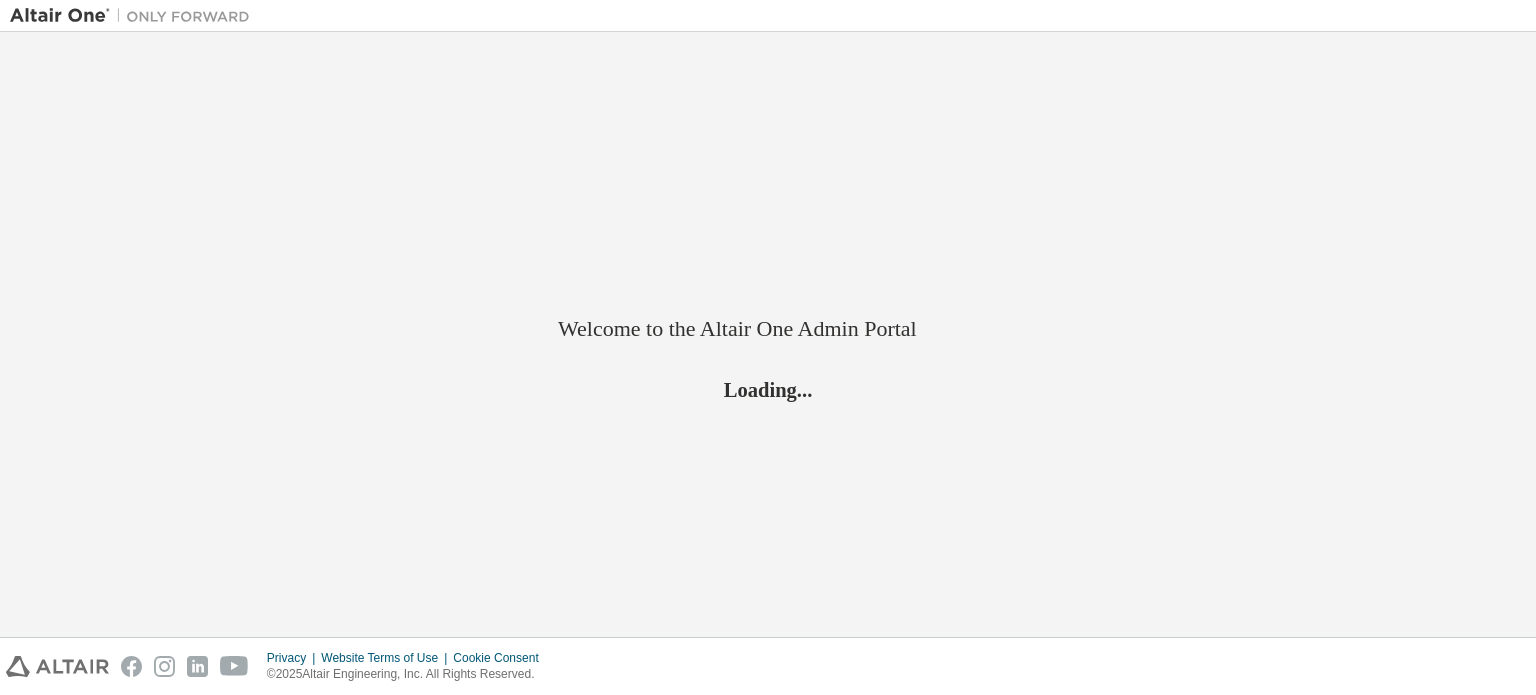 scroll, scrollTop: 0, scrollLeft: 0, axis: both 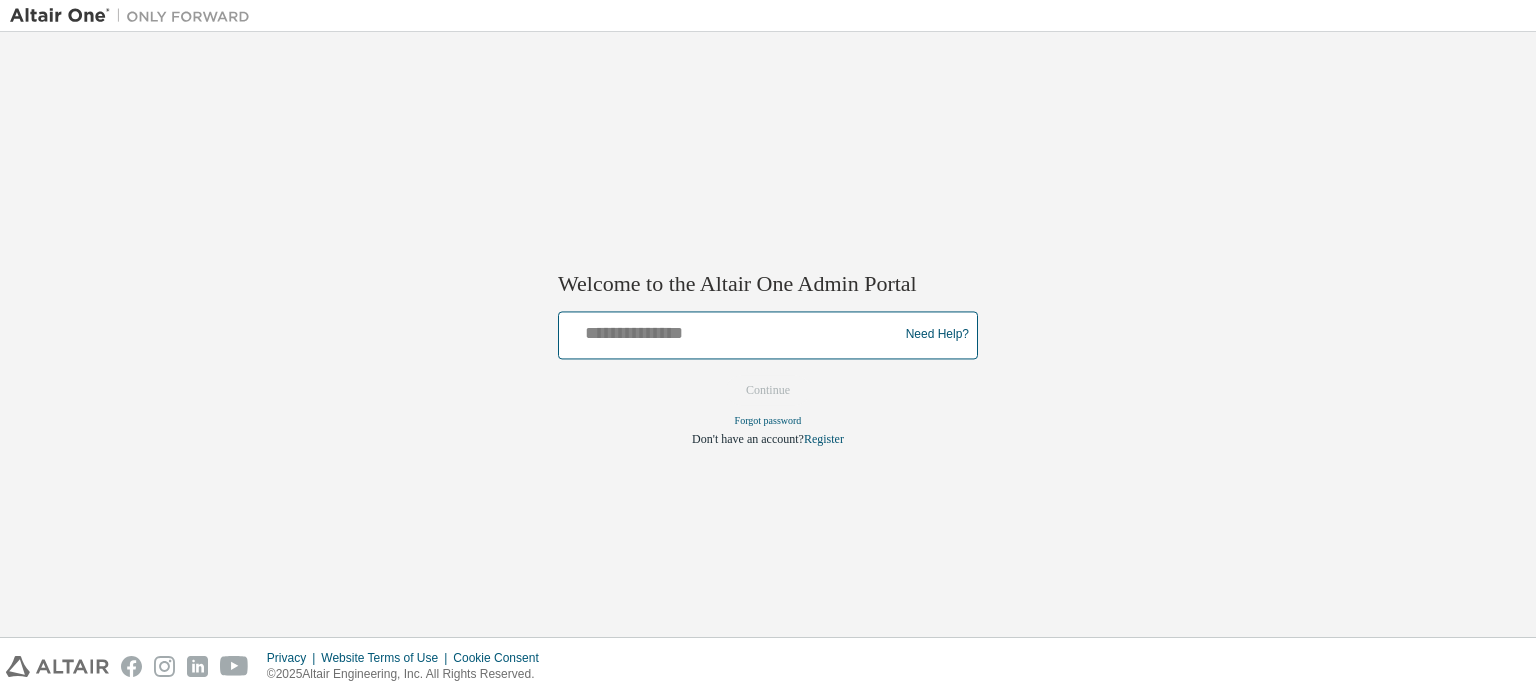 click at bounding box center [731, 330] 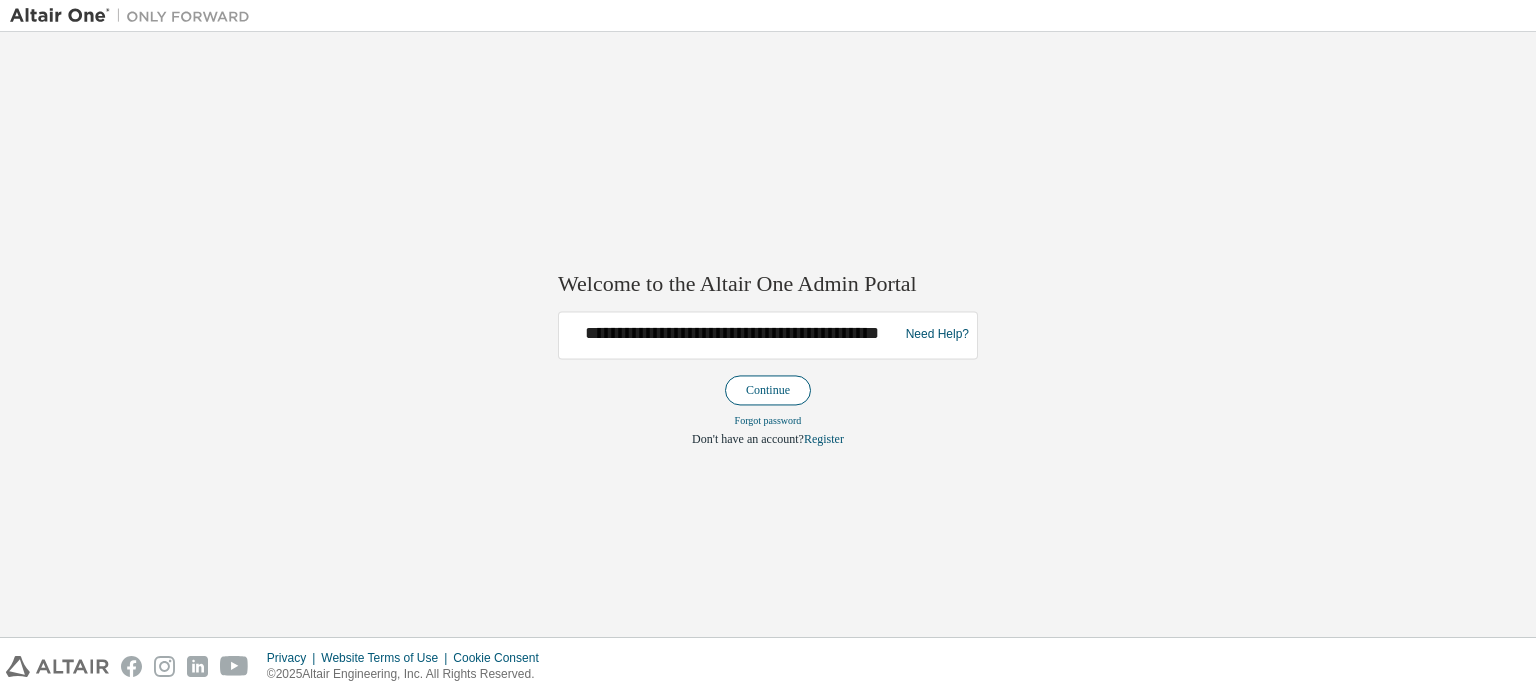 click on "Continue" at bounding box center [768, 390] 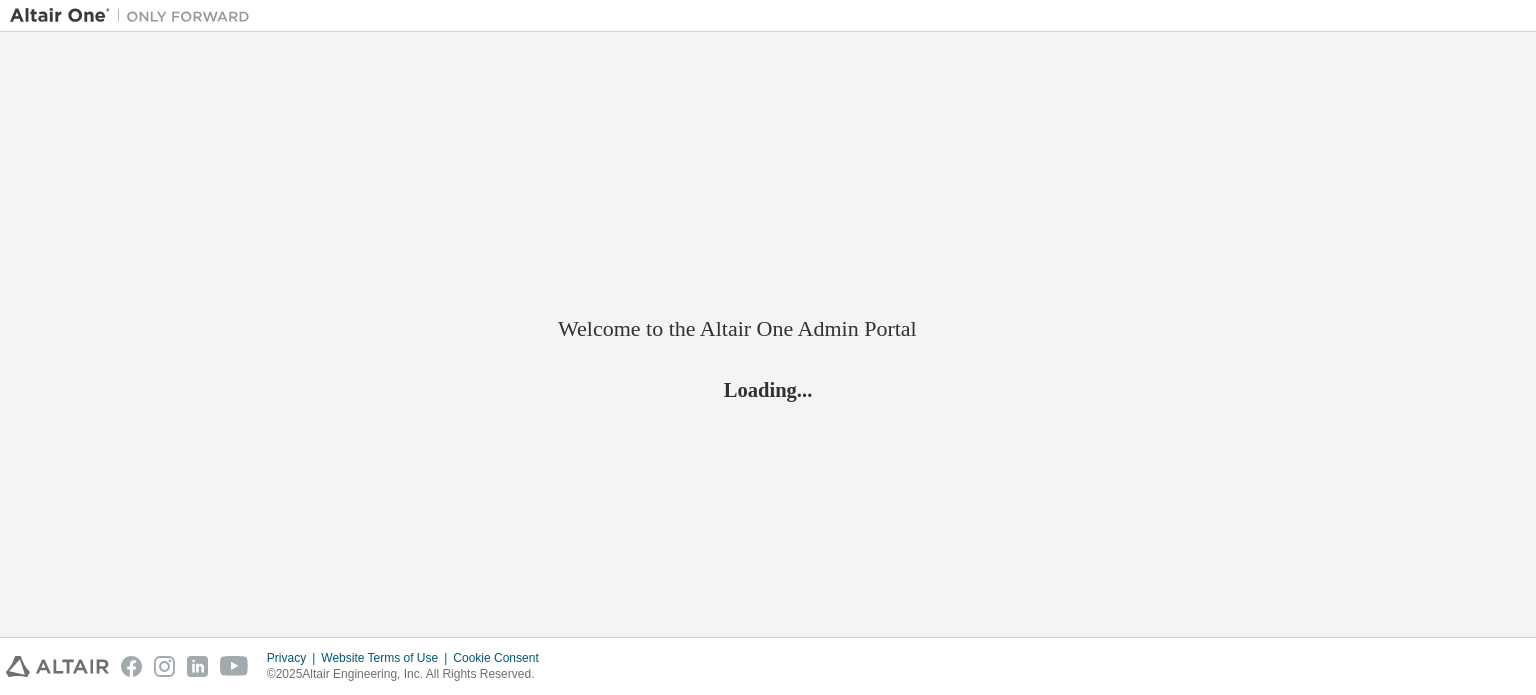 scroll, scrollTop: 0, scrollLeft: 0, axis: both 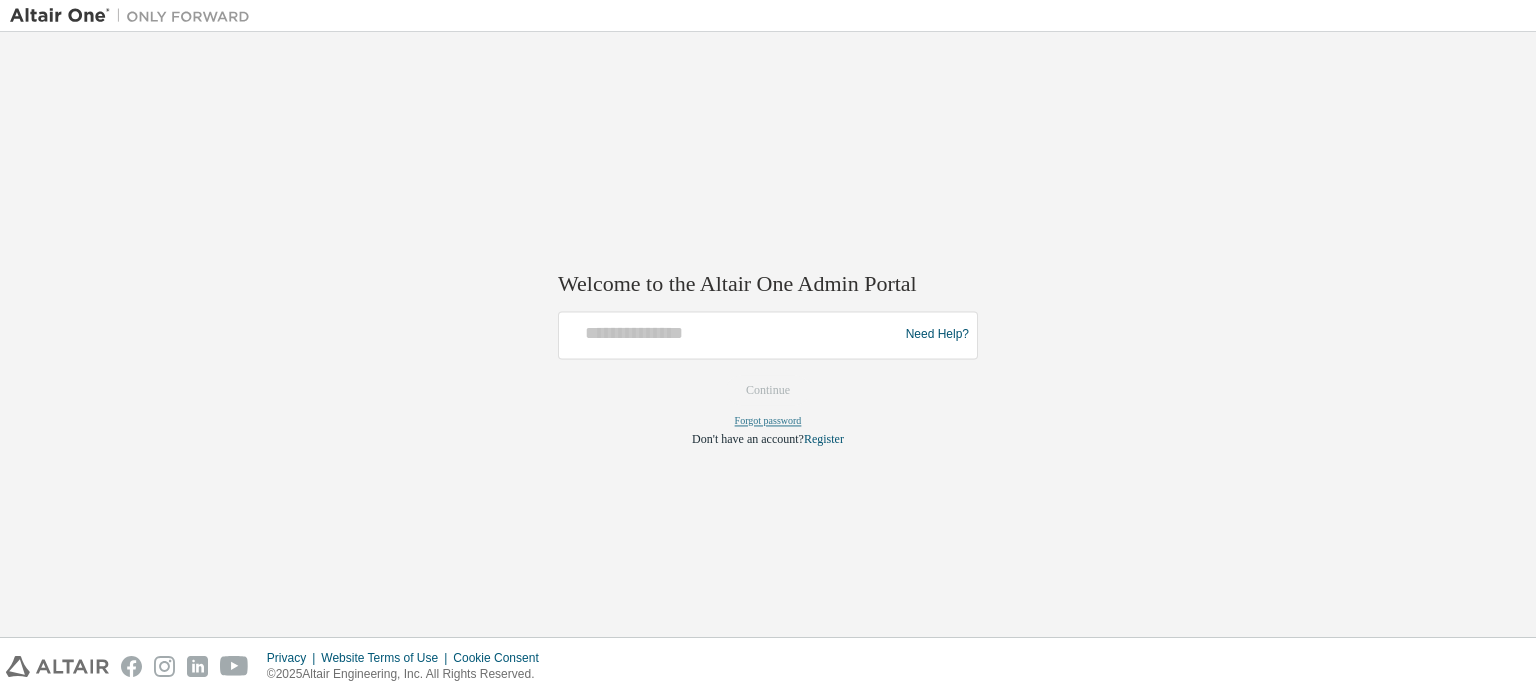 click on "Forgot password" at bounding box center (768, 420) 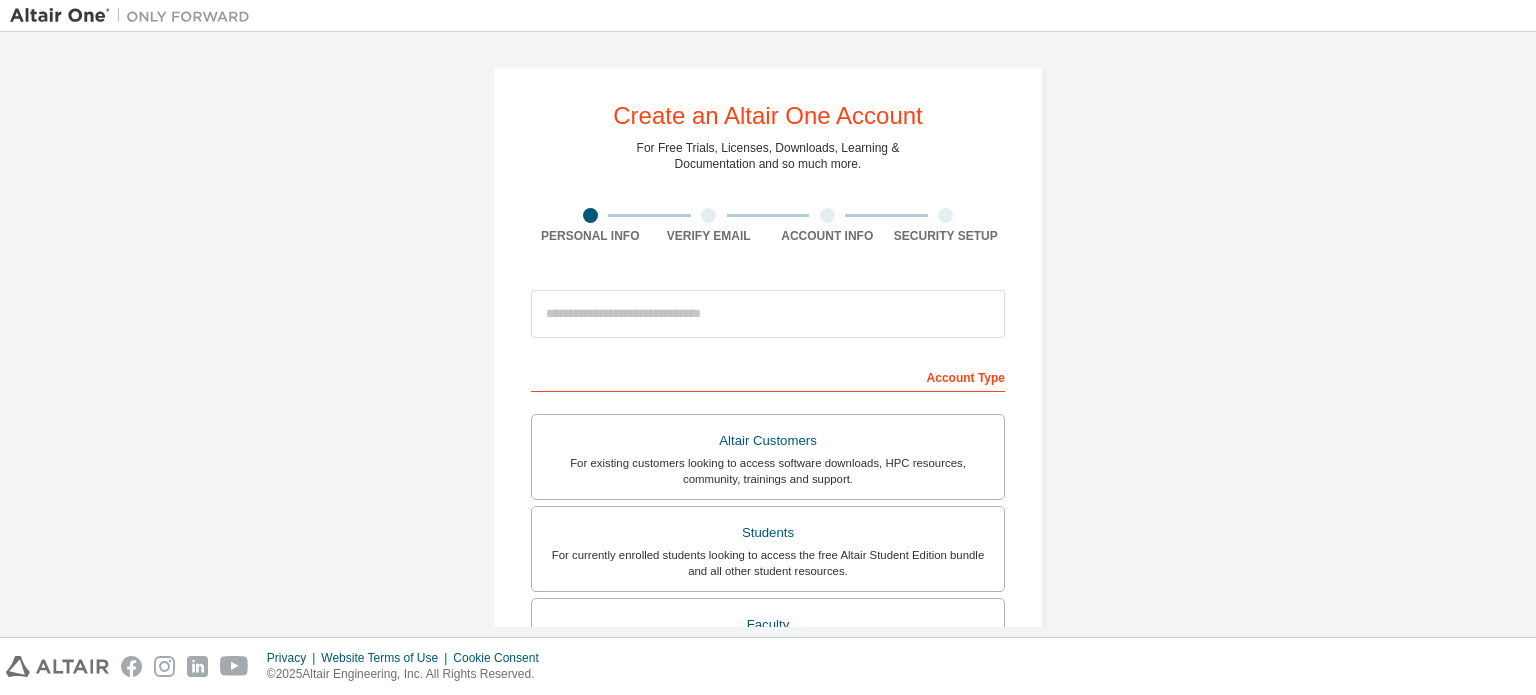 scroll, scrollTop: 0, scrollLeft: 0, axis: both 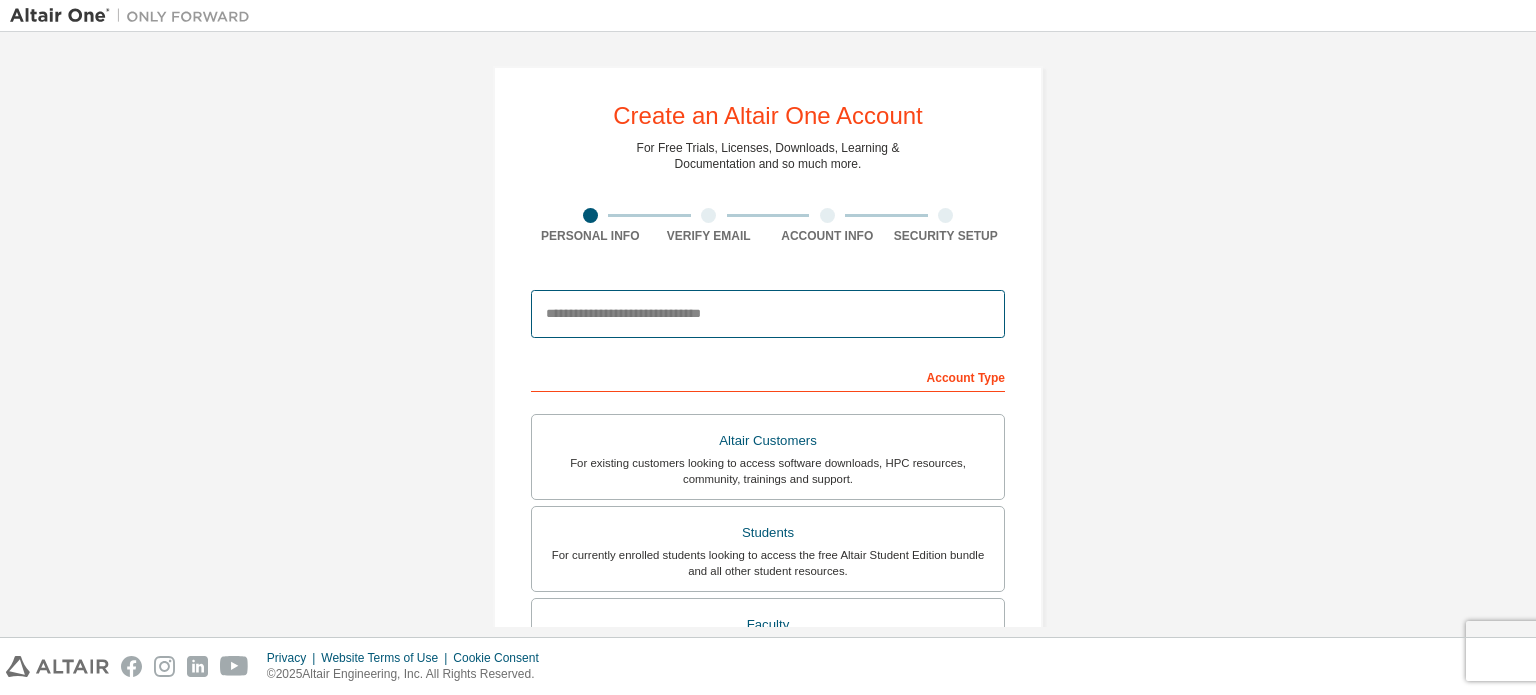 click at bounding box center (768, 314) 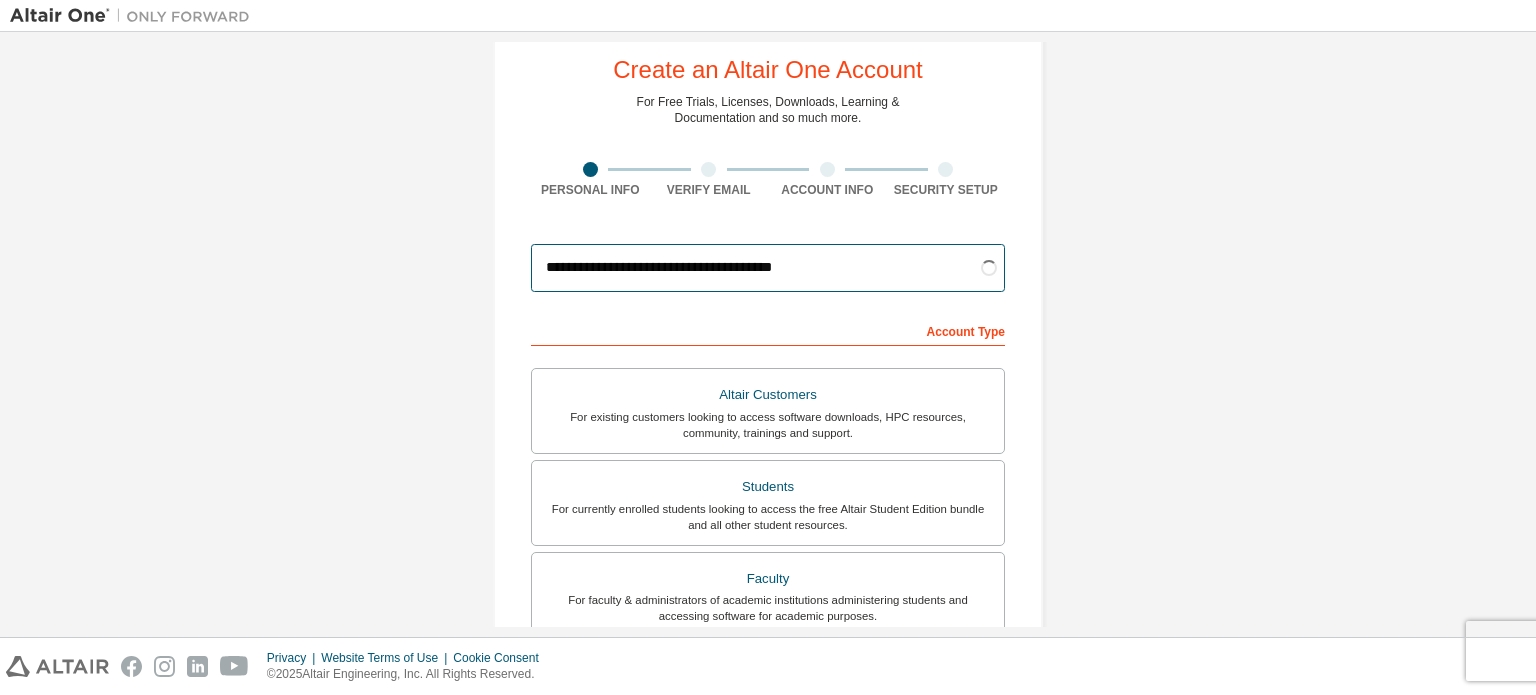 scroll, scrollTop: 47, scrollLeft: 0, axis: vertical 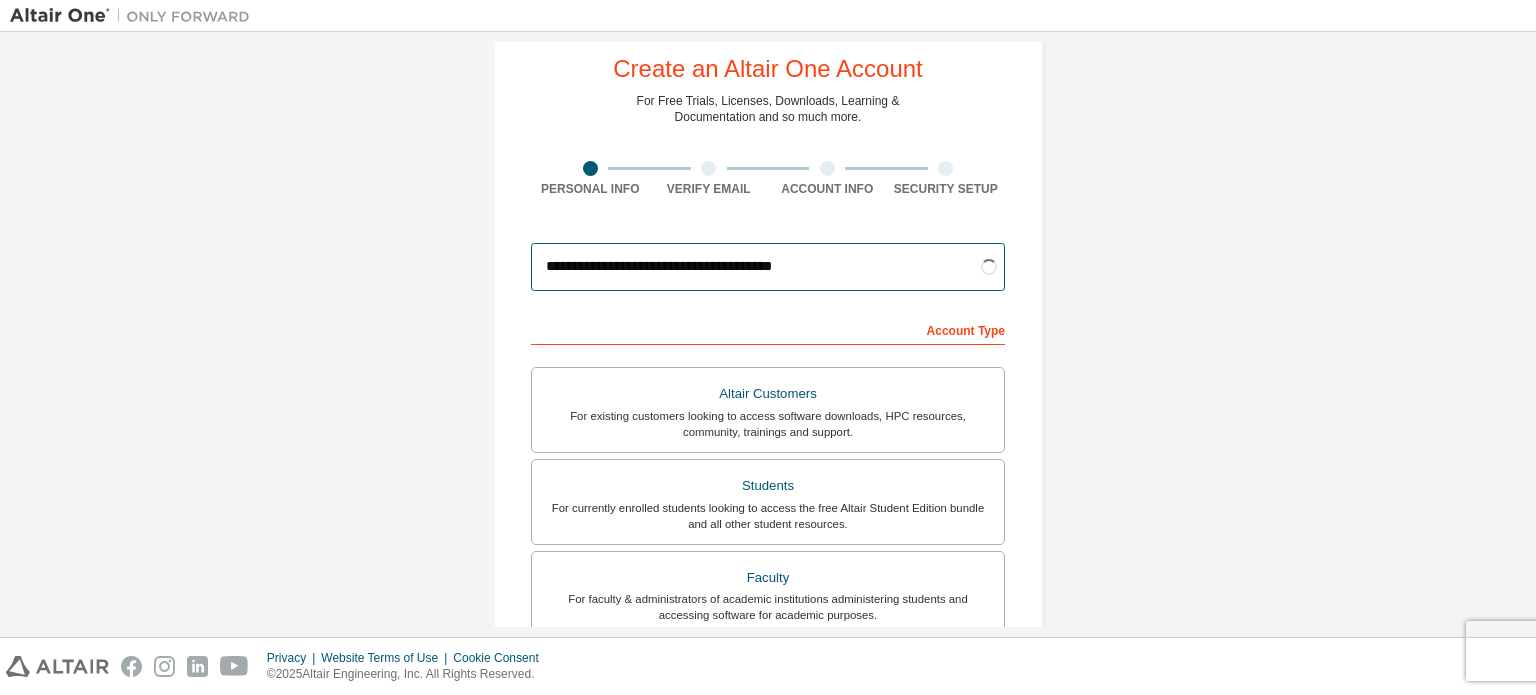 type on "**********" 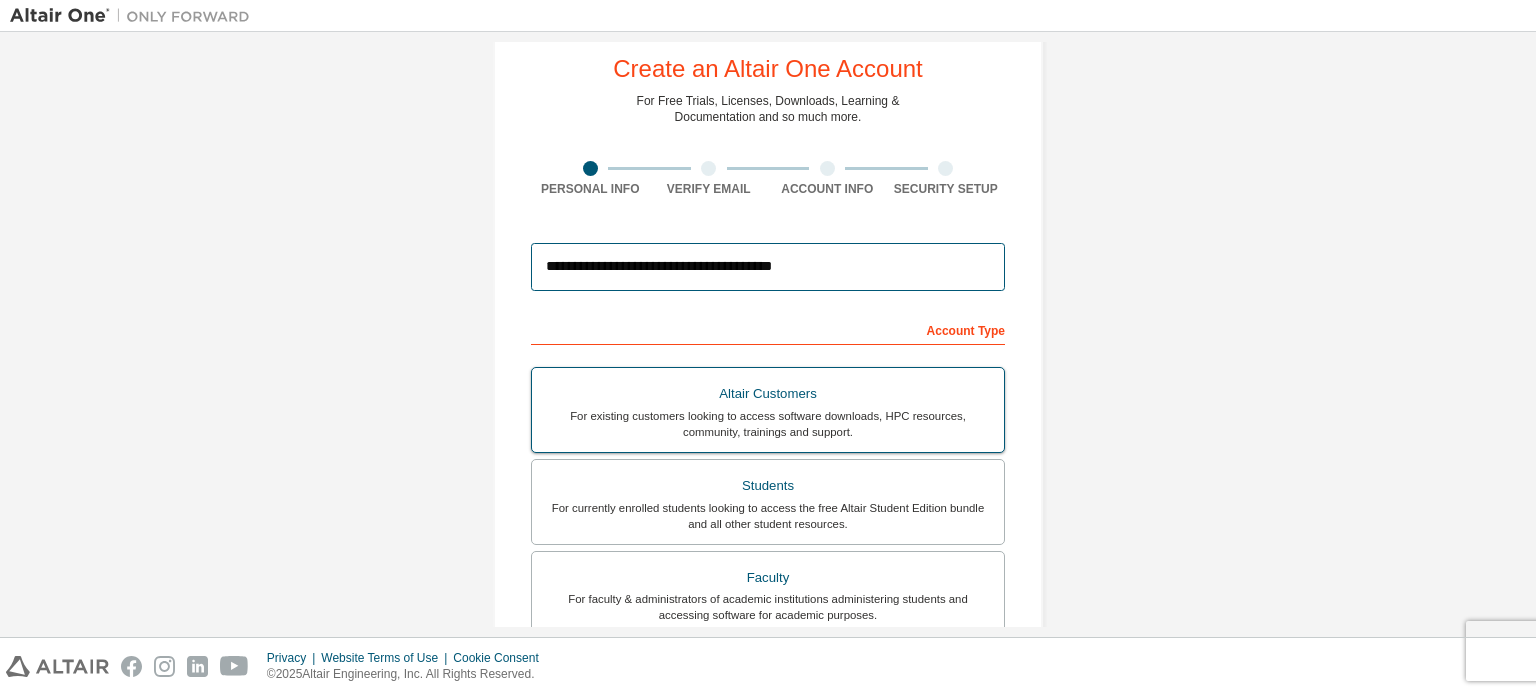 scroll, scrollTop: 469, scrollLeft: 0, axis: vertical 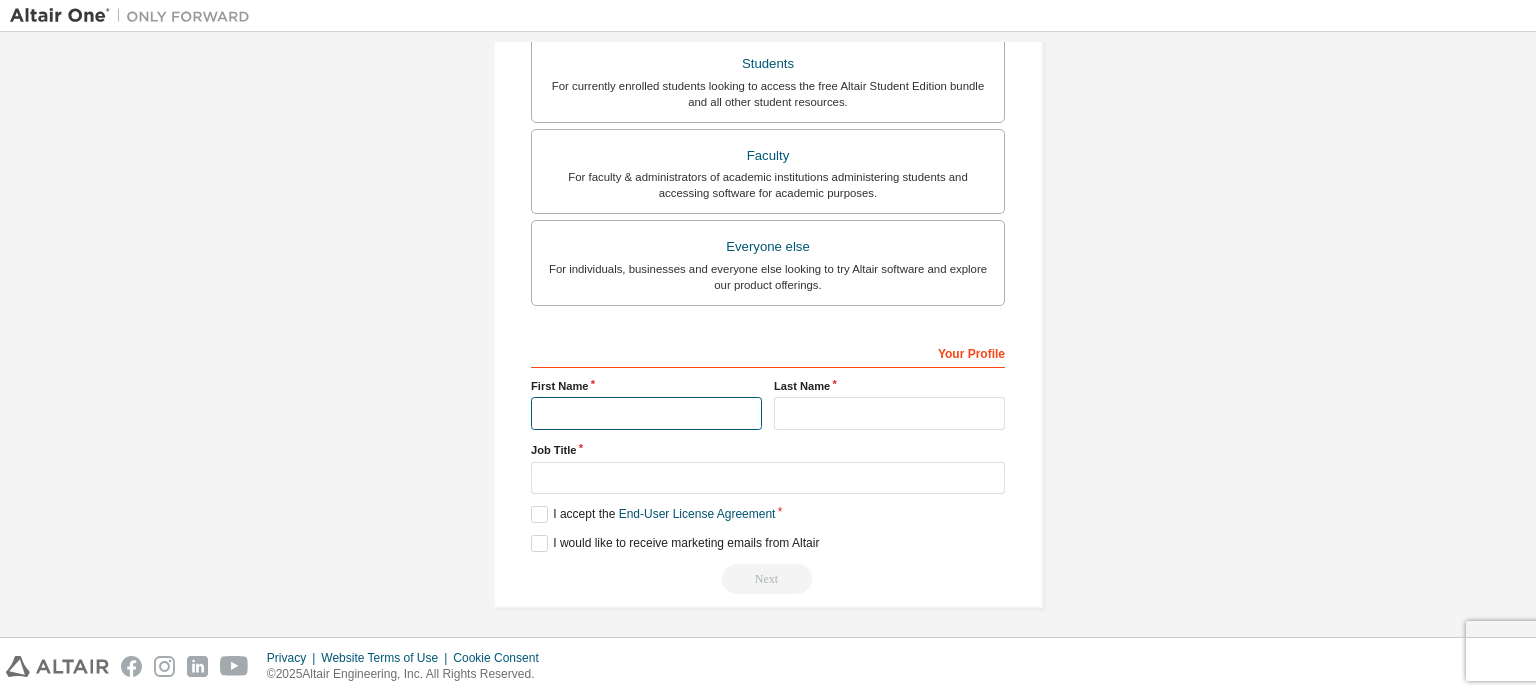 click at bounding box center [646, 413] 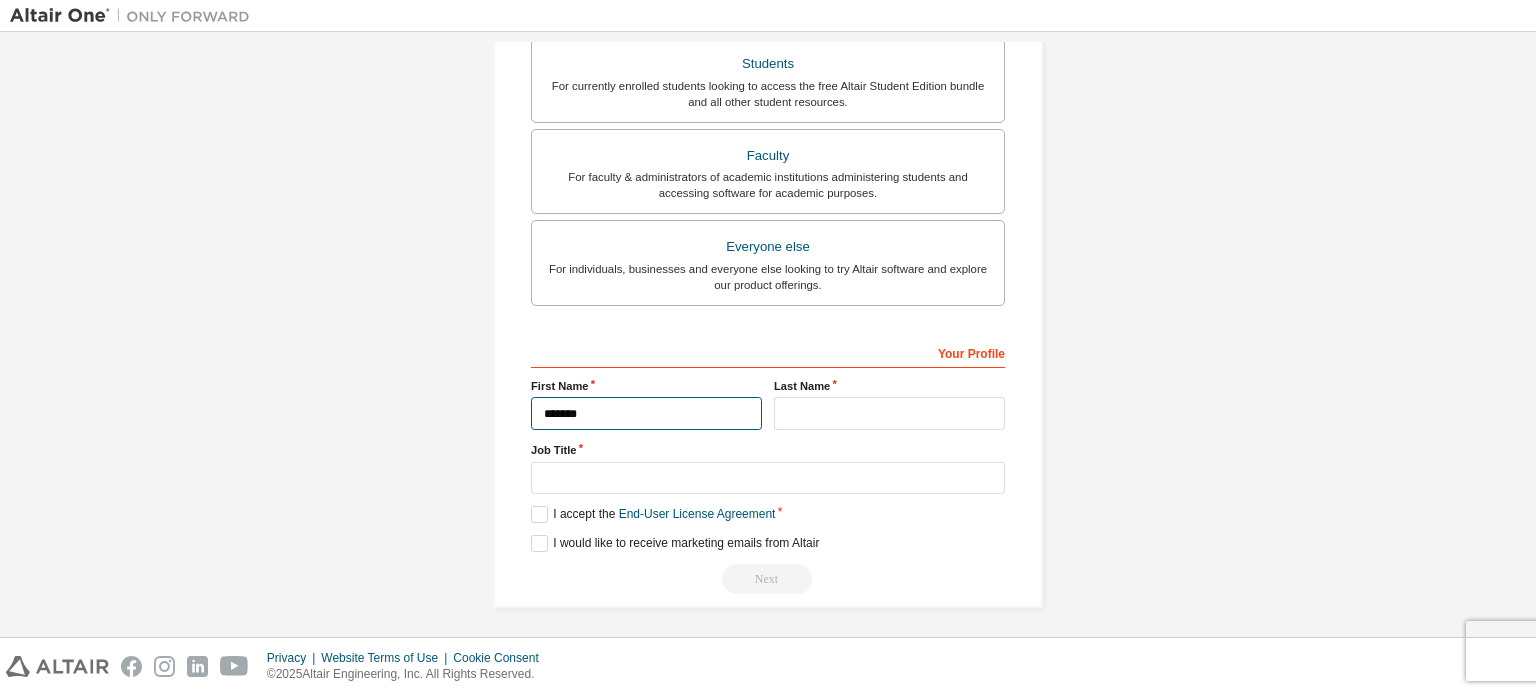 type on "*******" 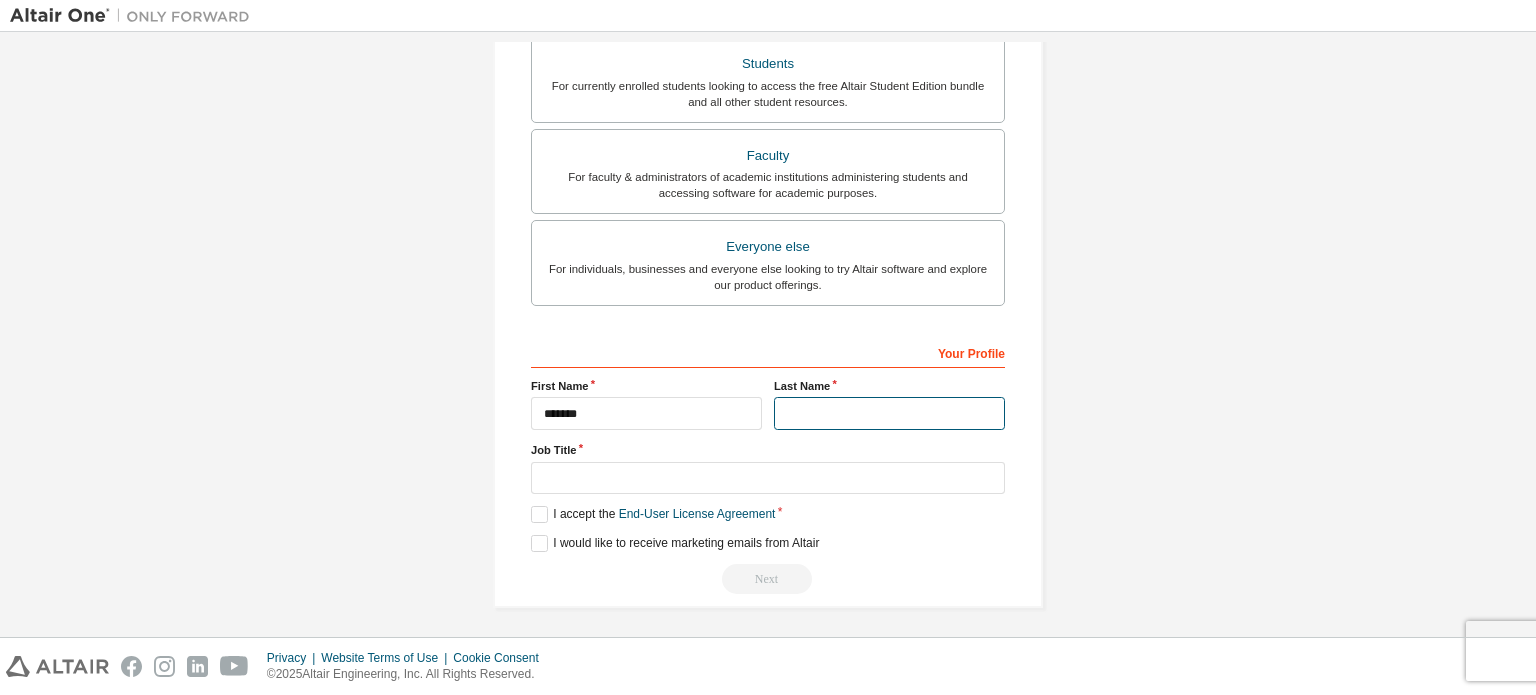 click at bounding box center (889, 413) 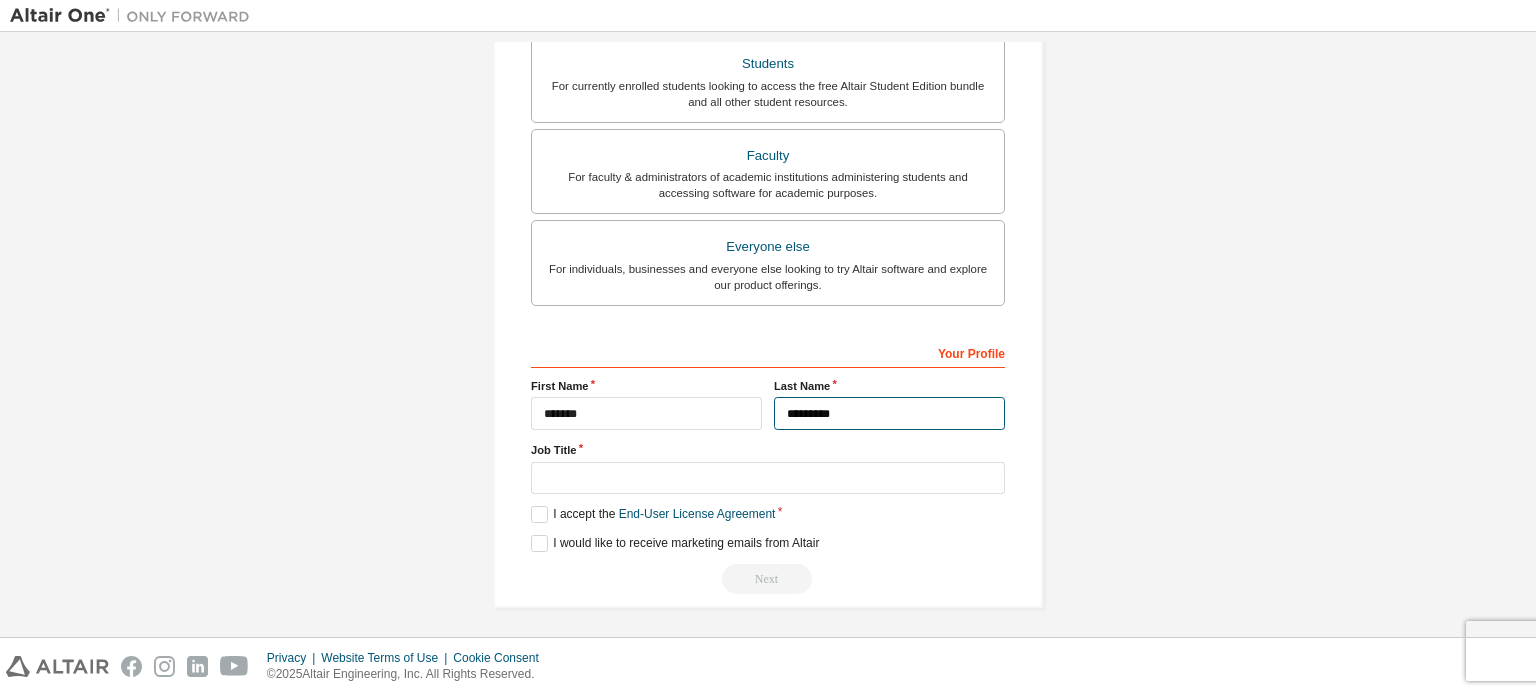 type on "*********" 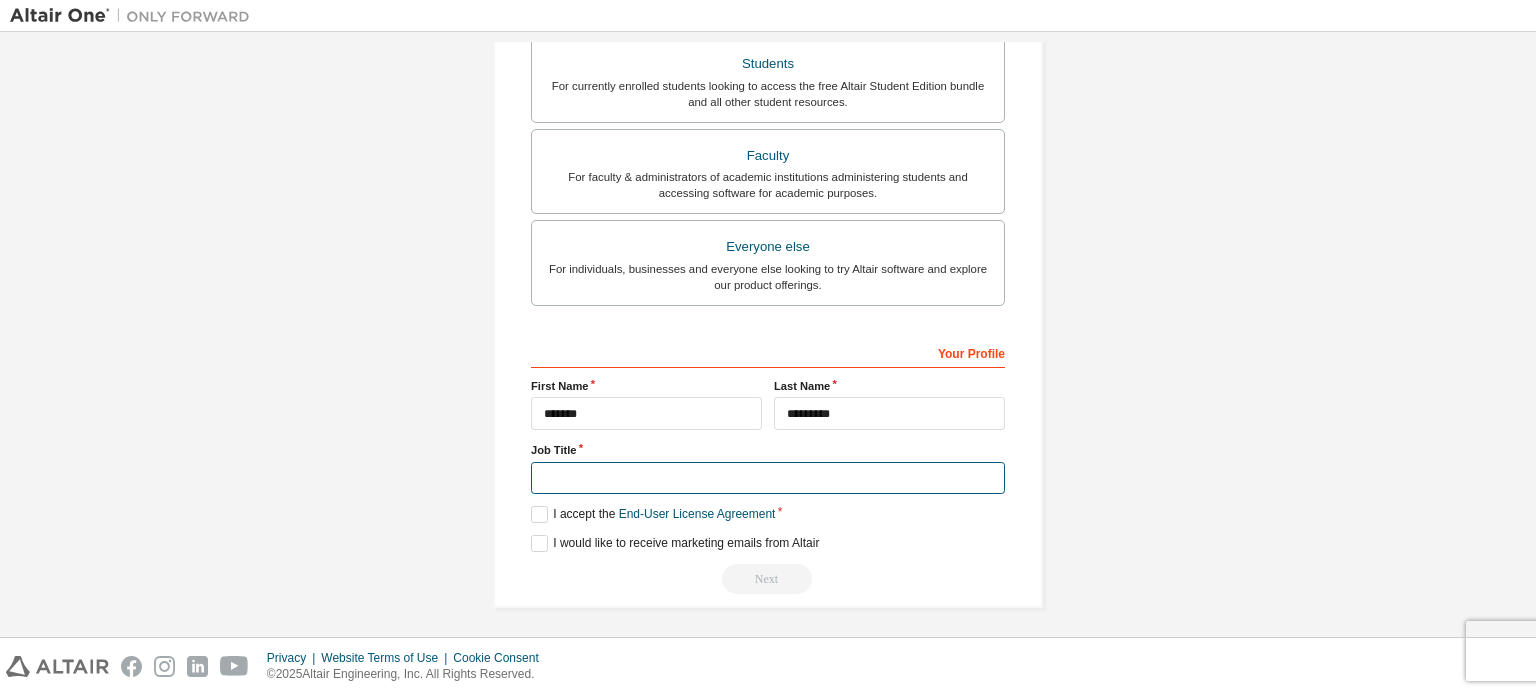 click at bounding box center [768, 478] 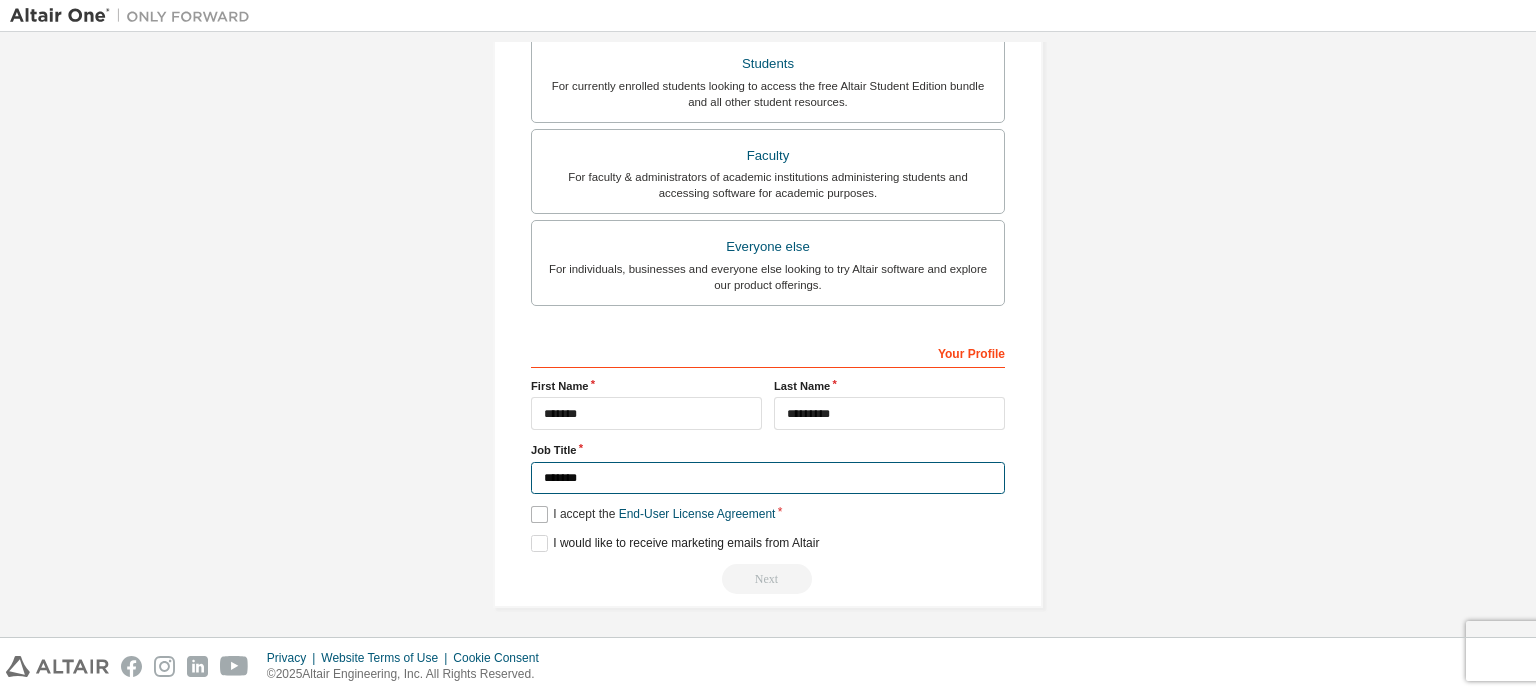 type on "*******" 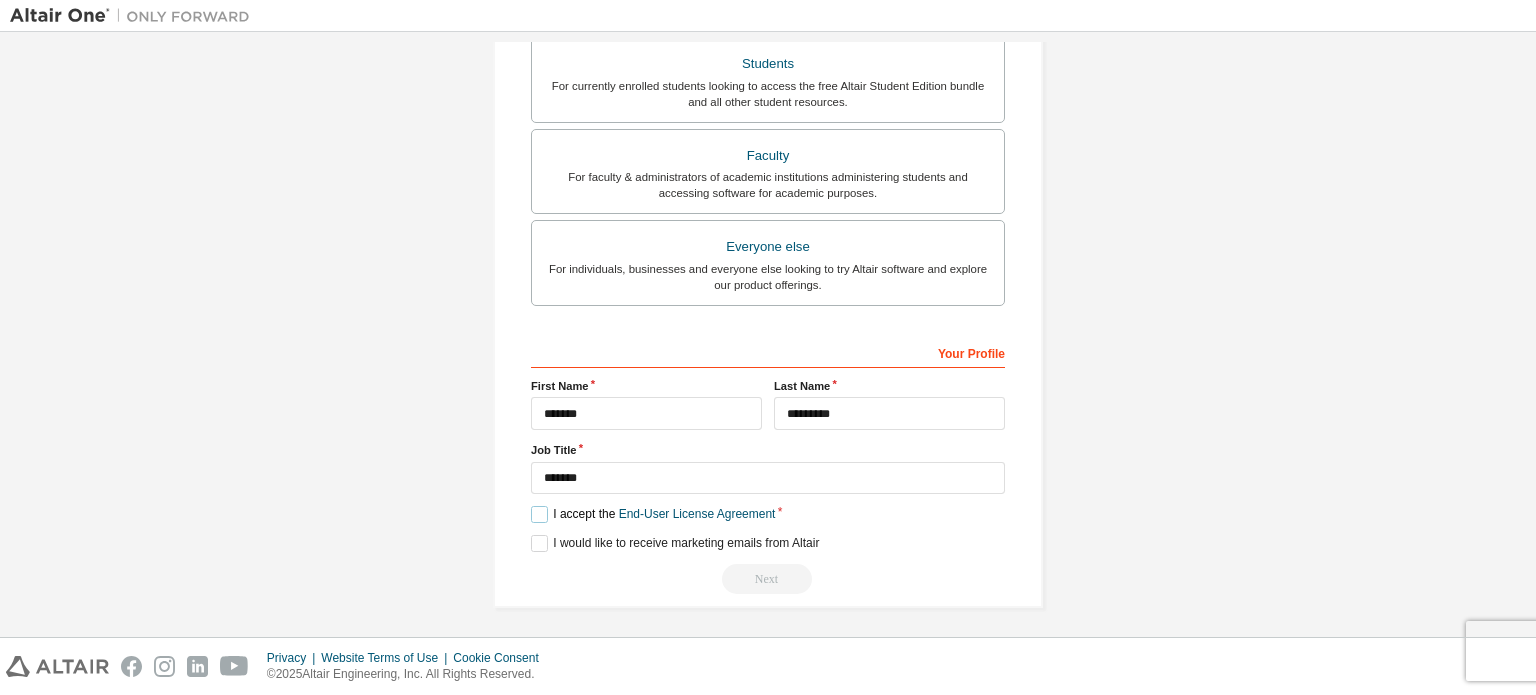 click on "I accept the    End-User License Agreement" at bounding box center (653, 514) 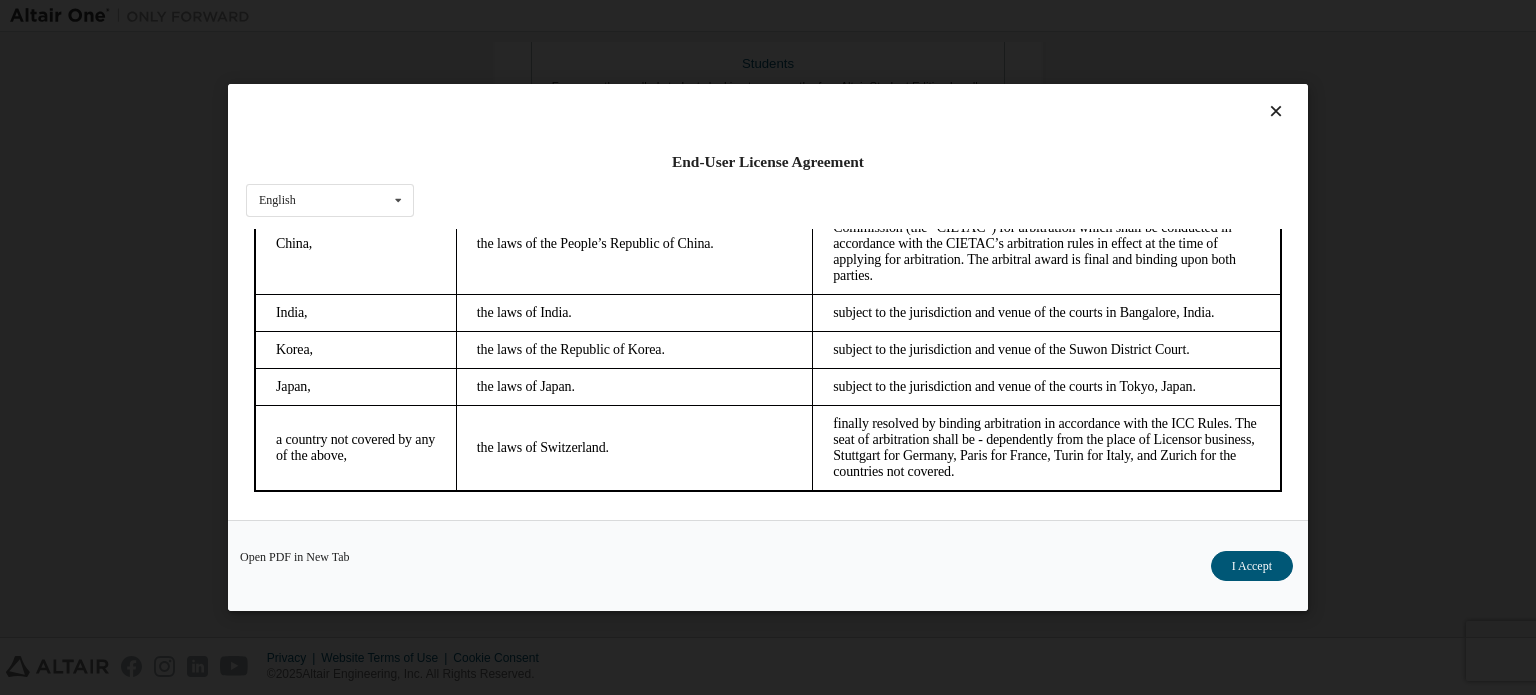 scroll, scrollTop: 5416, scrollLeft: 0, axis: vertical 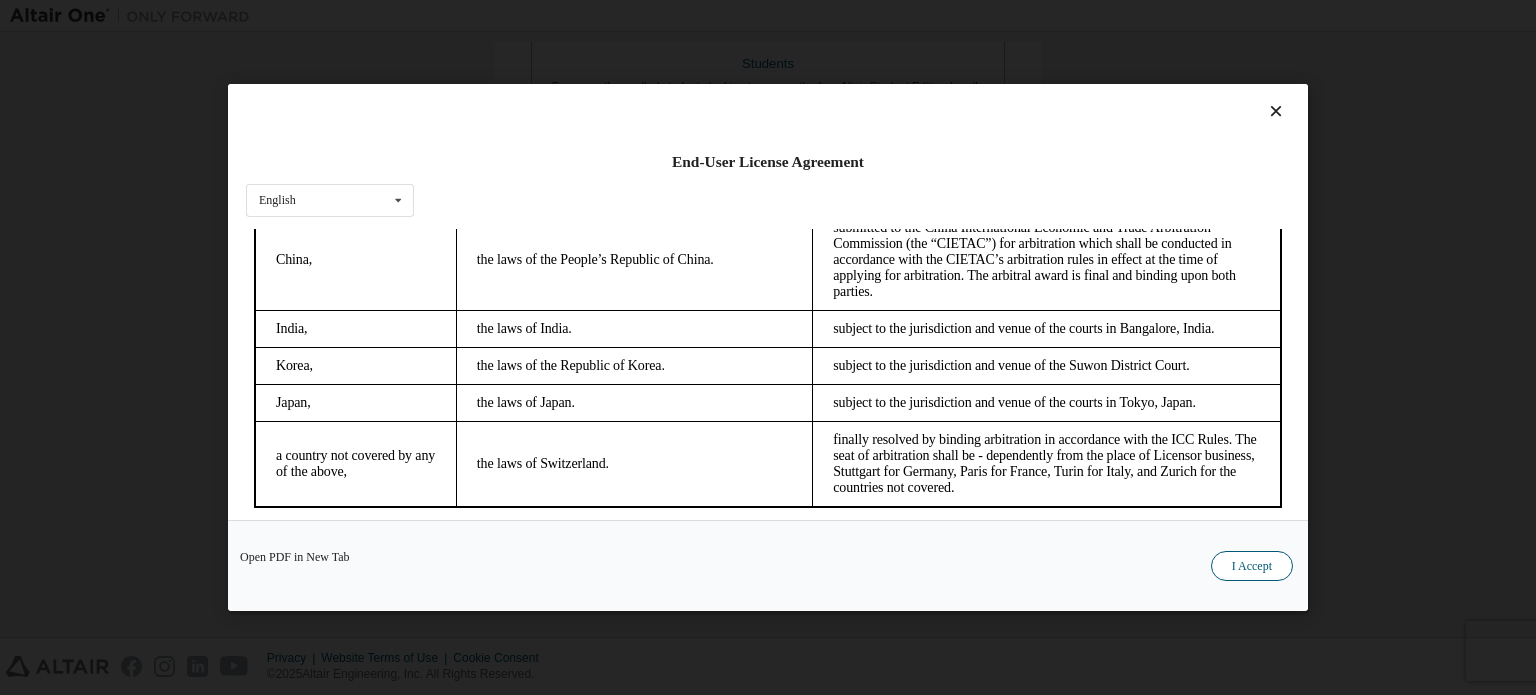 click on "I Accept" at bounding box center [1252, 566] 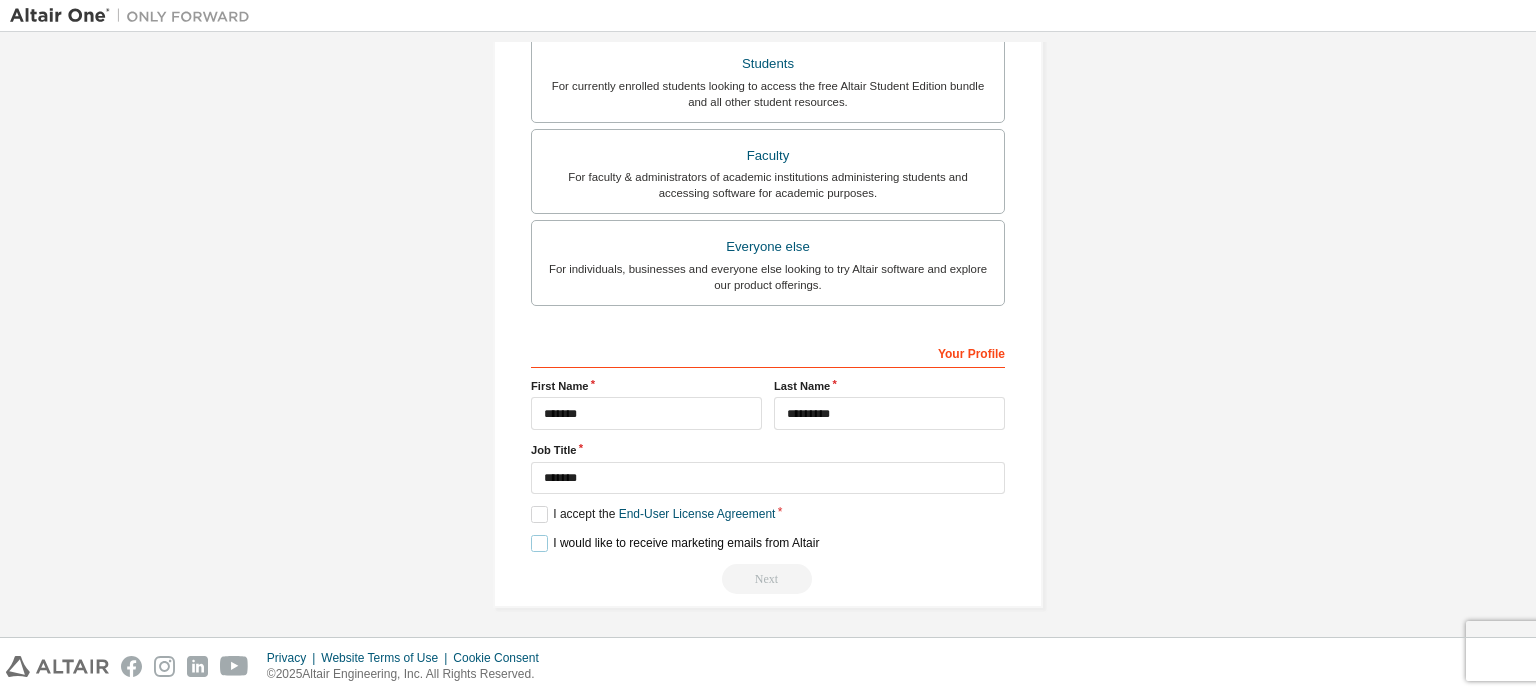 click on "I would like to receive marketing emails from Altair" at bounding box center (675, 543) 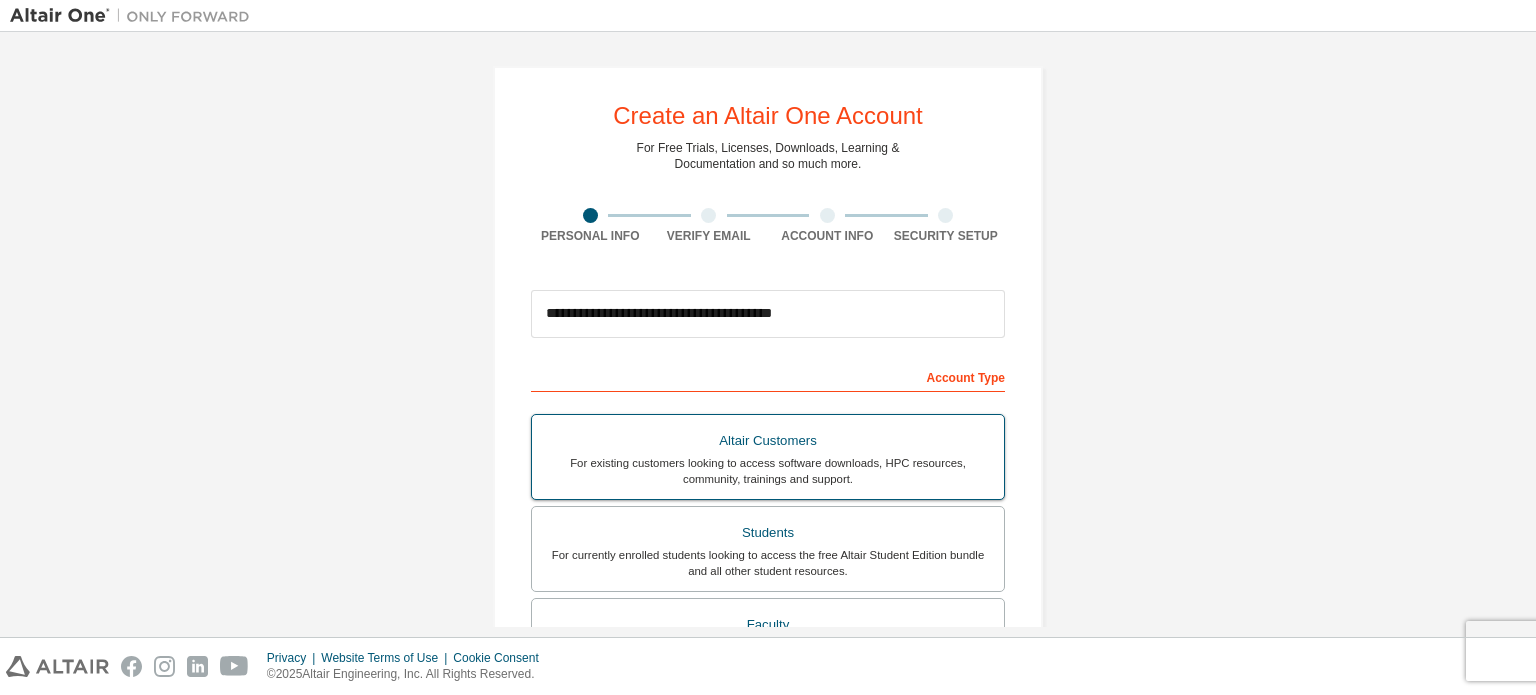 scroll, scrollTop: 469, scrollLeft: 0, axis: vertical 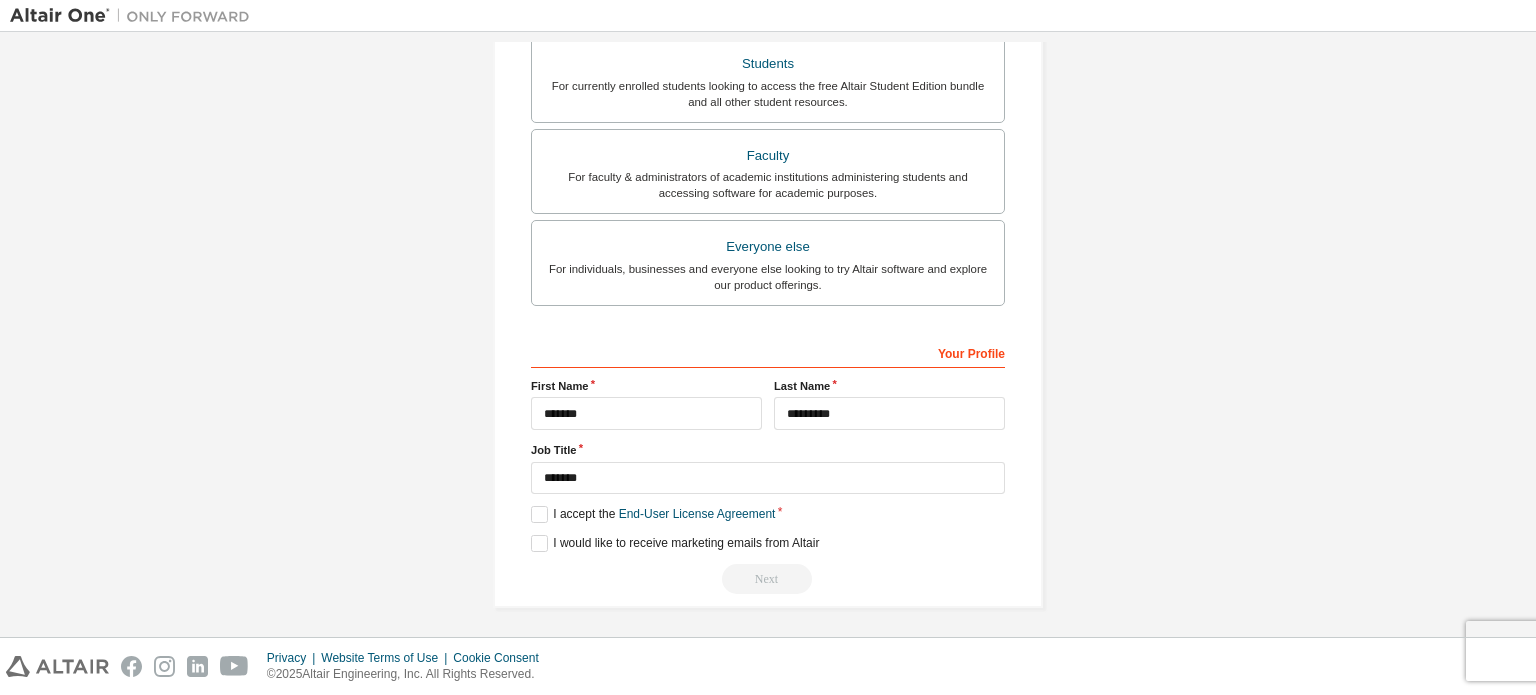 click on "Next" at bounding box center (768, 579) 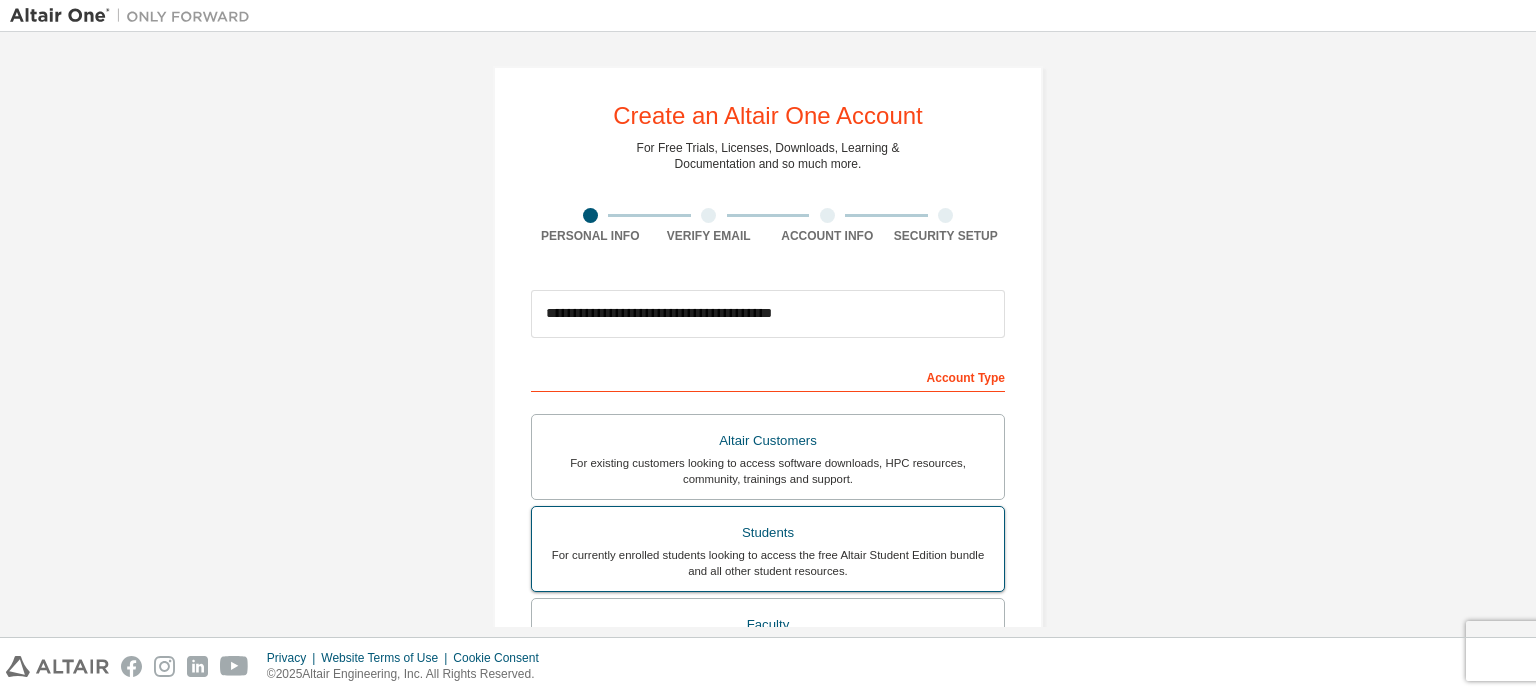 click on "For currently enrolled students looking to access the free Altair Student Edition bundle and all other student resources." at bounding box center (768, 563) 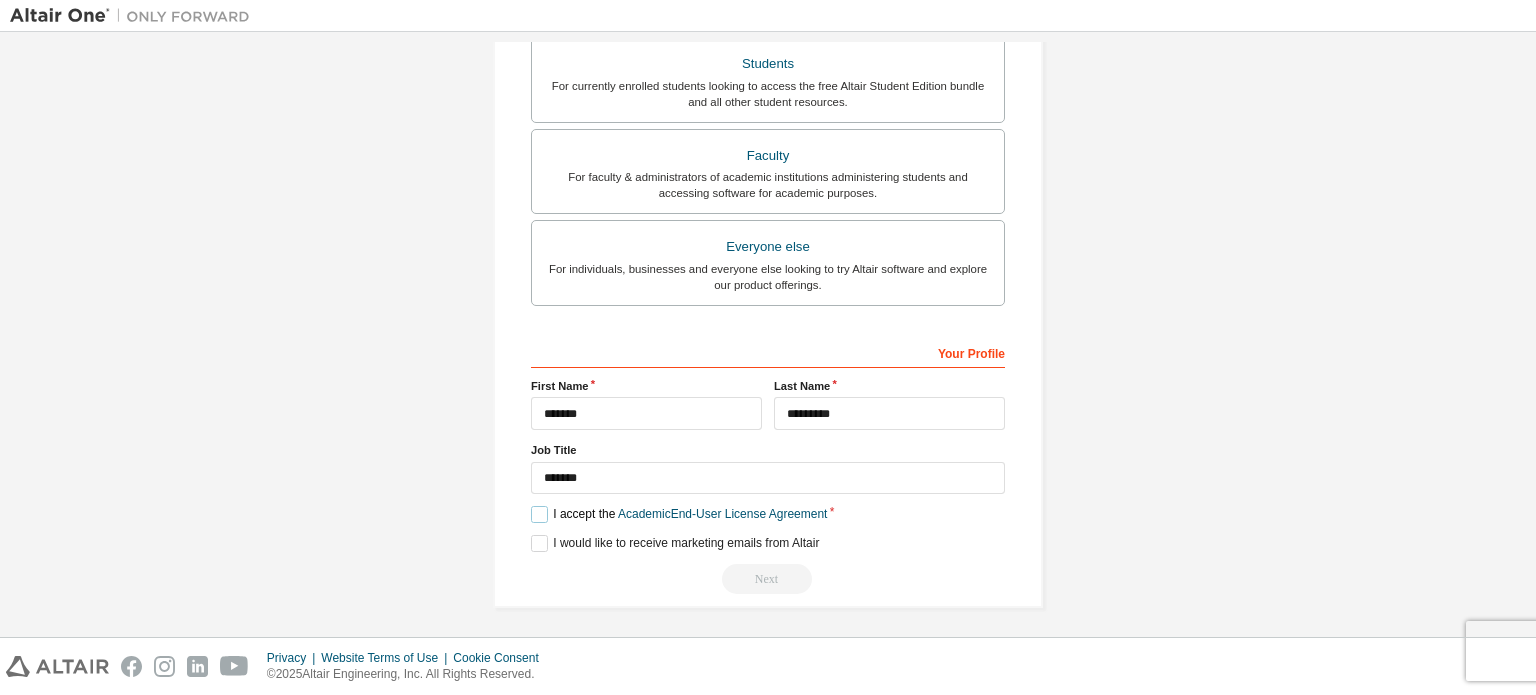 click on "I accept the   Academic   End-User License Agreement" at bounding box center [679, 514] 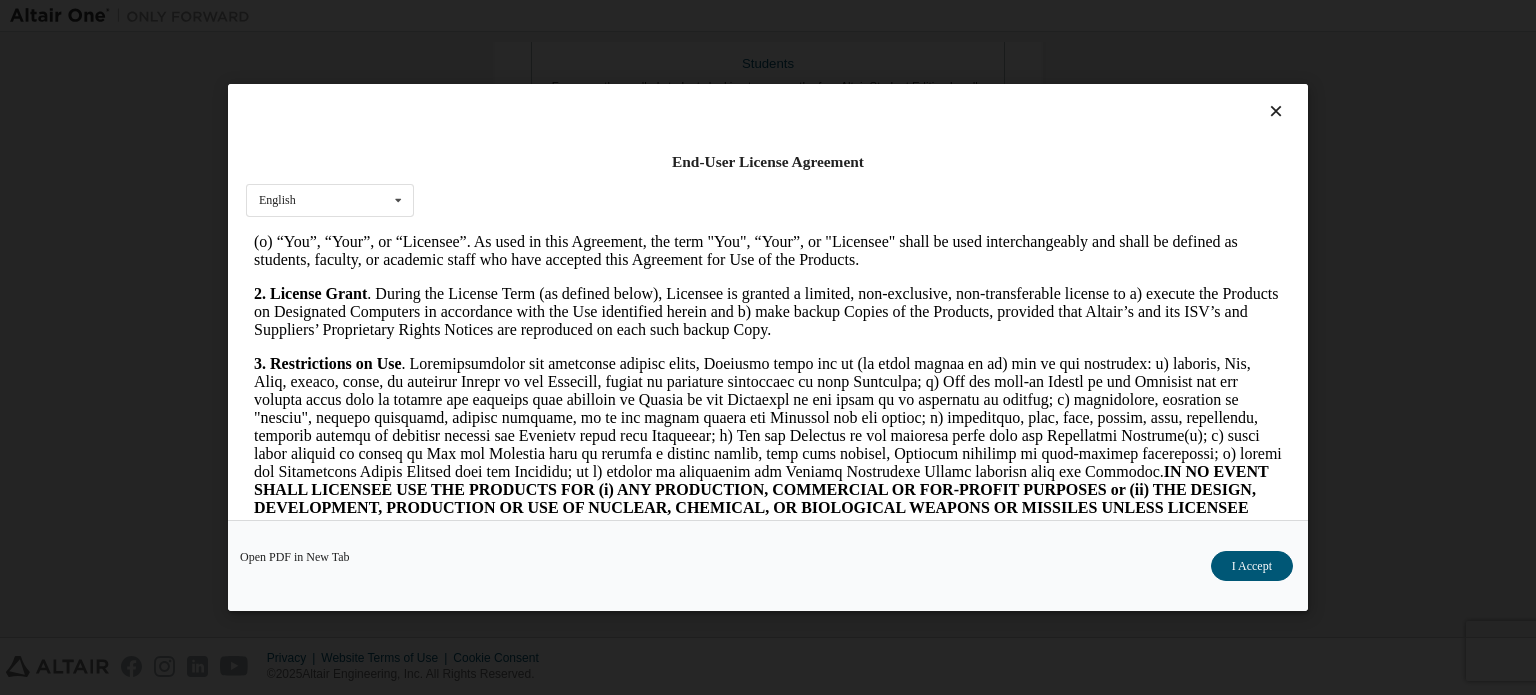 scroll, scrollTop: 1500, scrollLeft: 0, axis: vertical 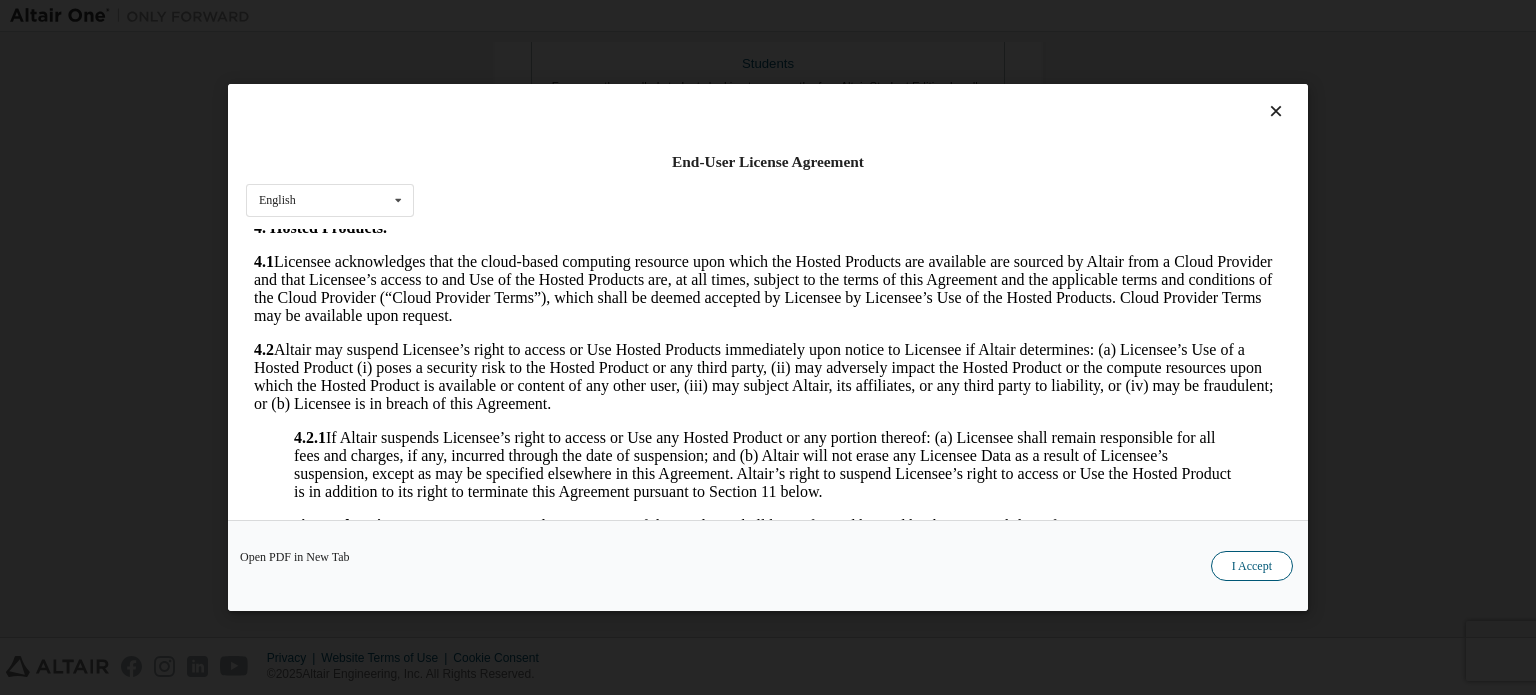 click on "I Accept" at bounding box center (1252, 566) 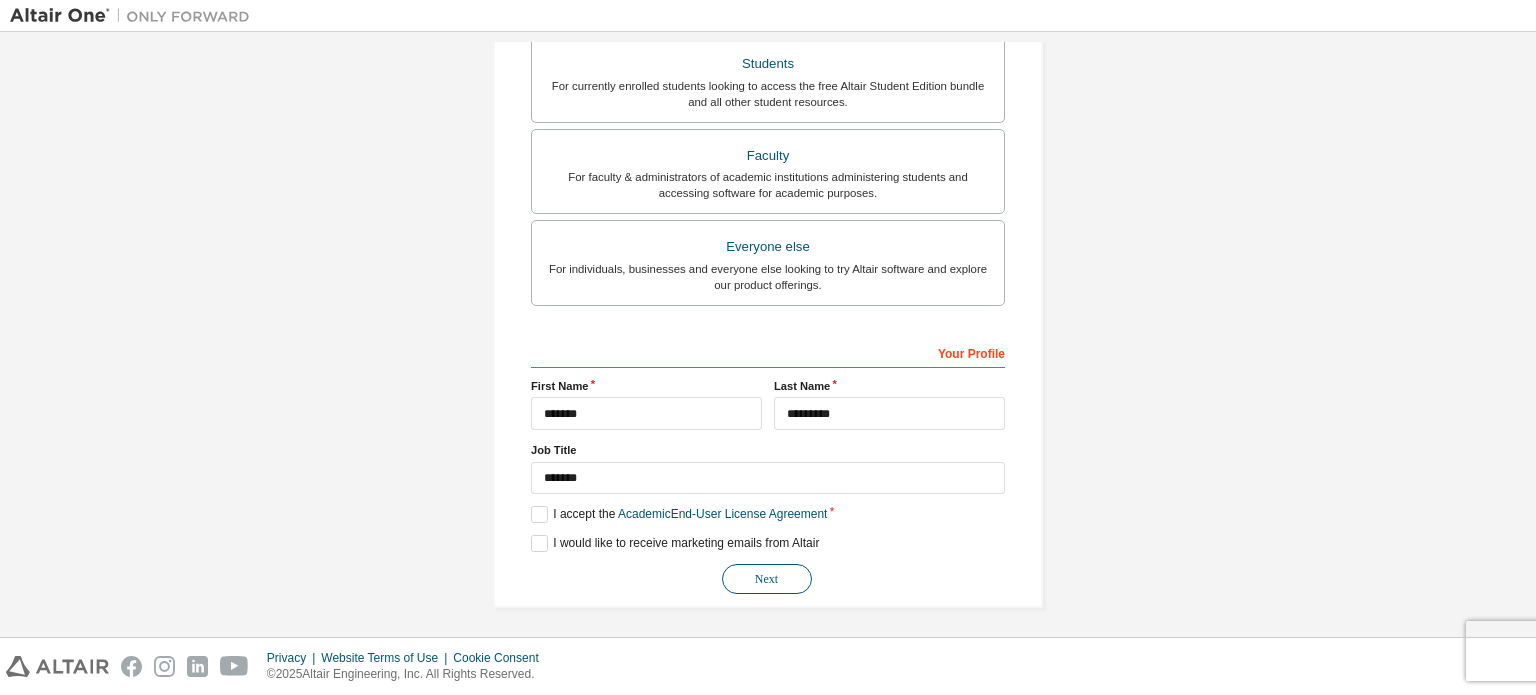 click on "Next" at bounding box center (767, 579) 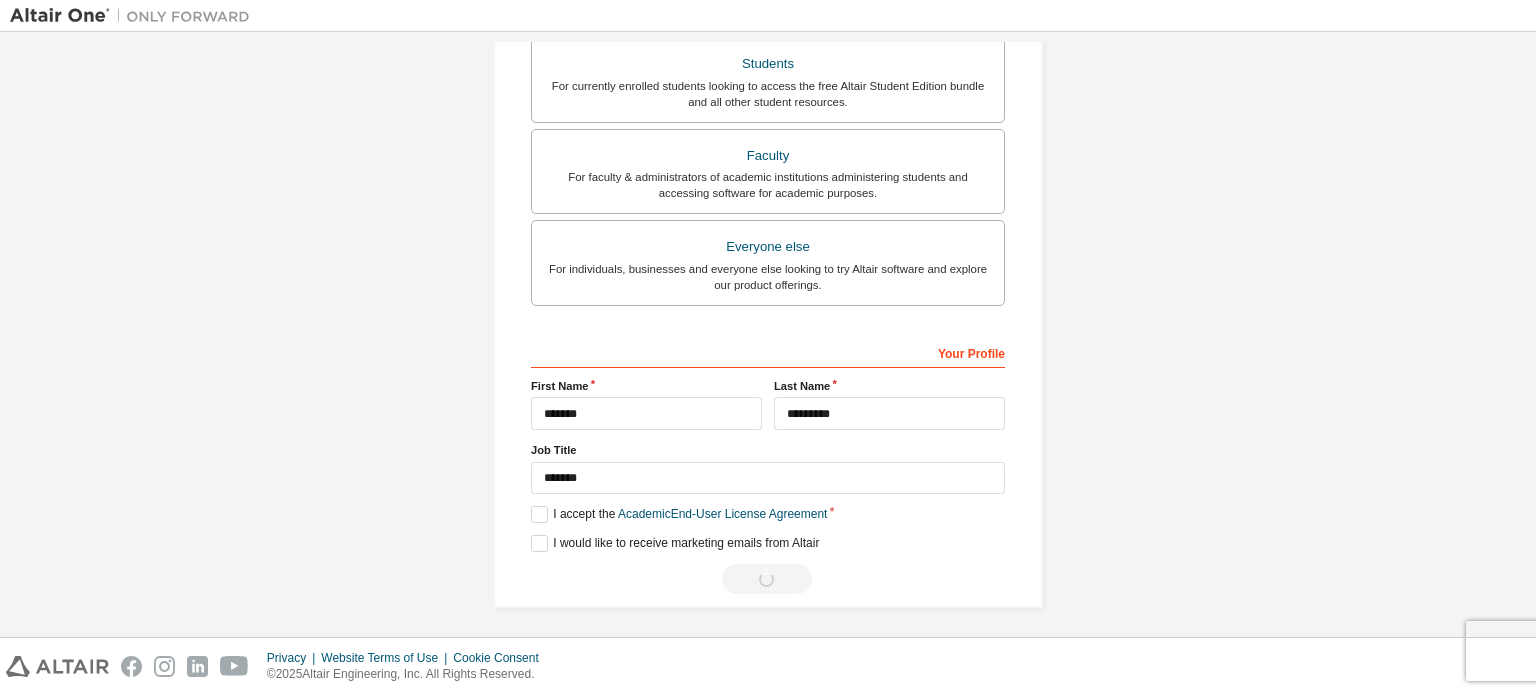 scroll, scrollTop: 0, scrollLeft: 0, axis: both 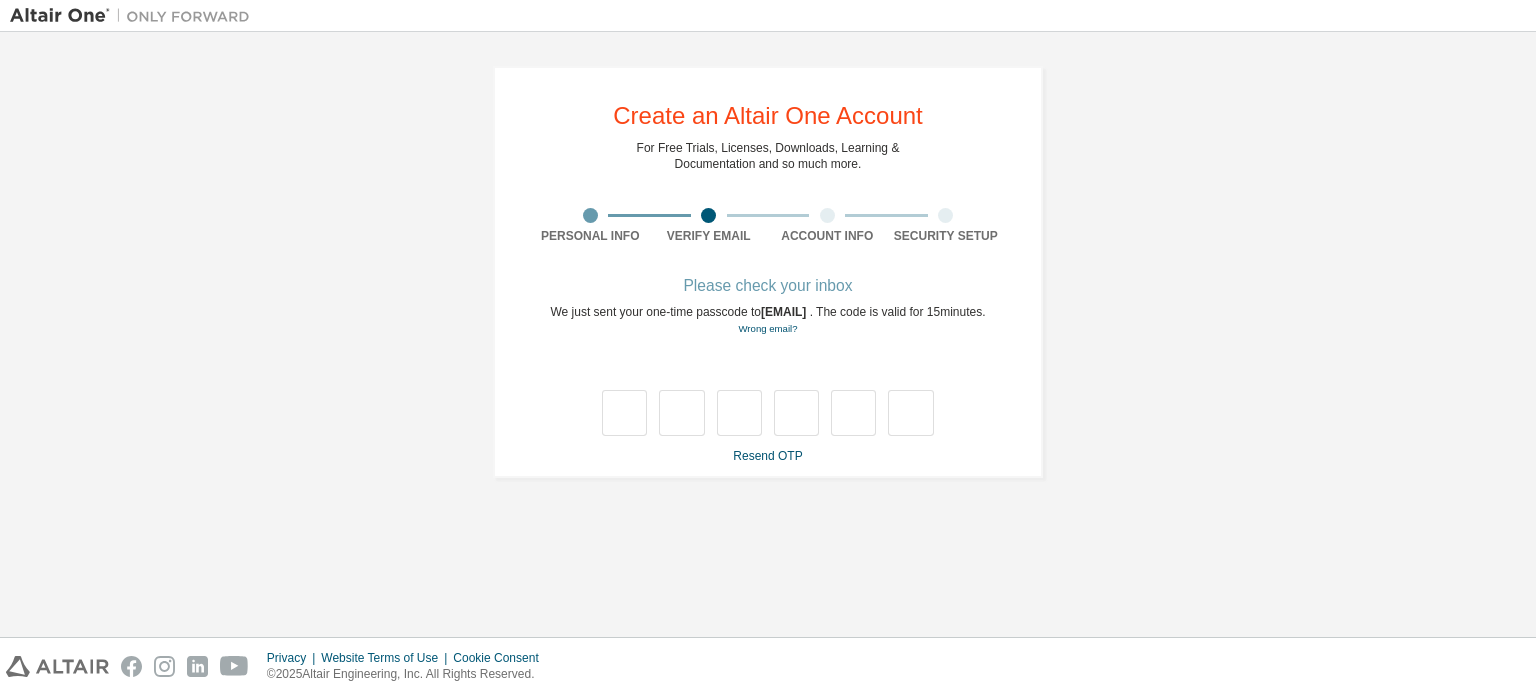 type on "*" 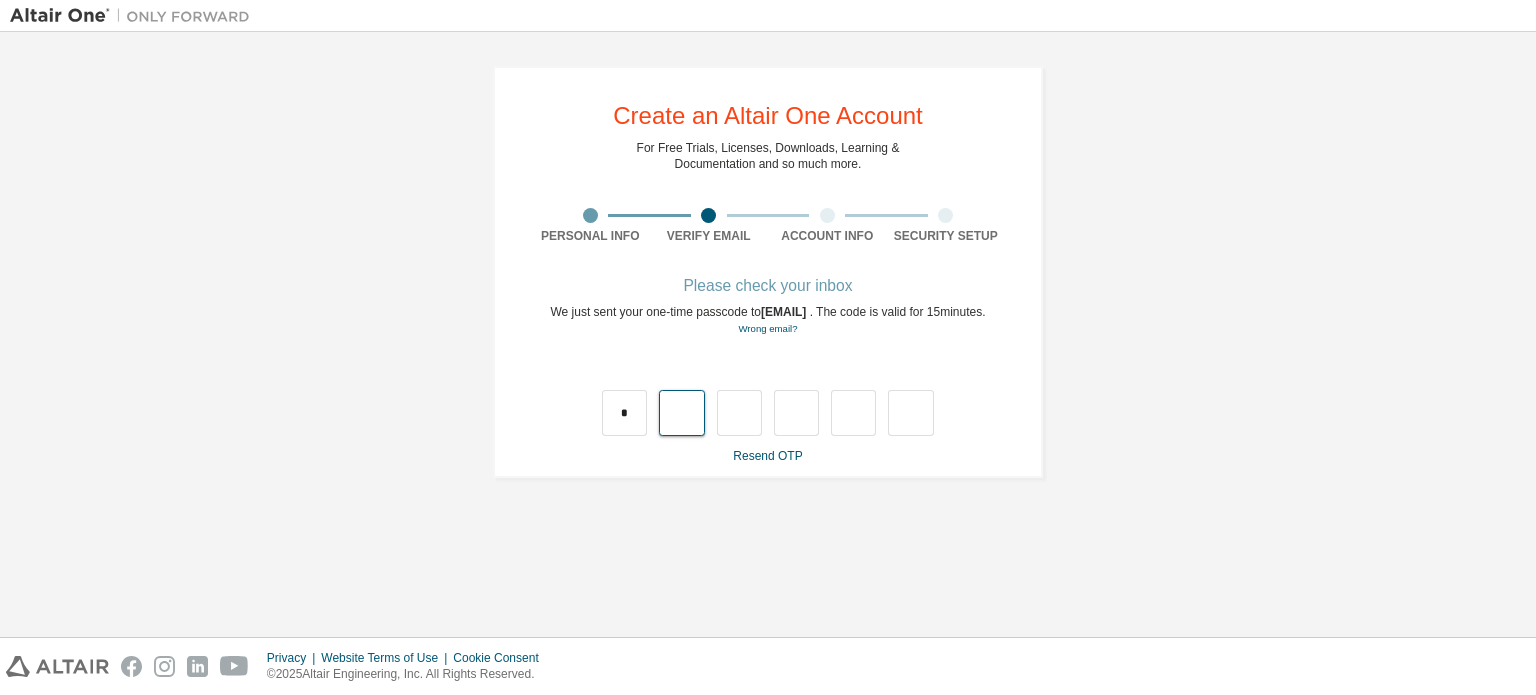 type on "*" 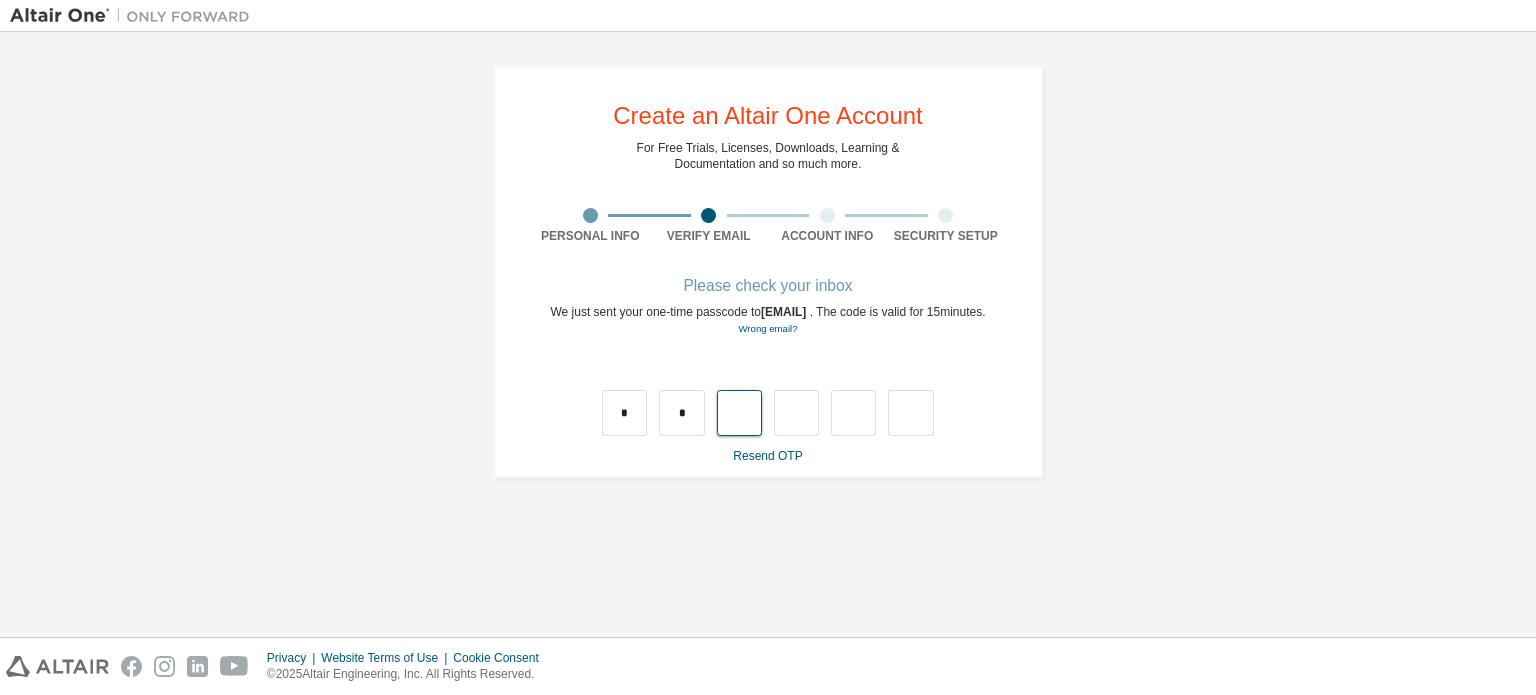 type on "*" 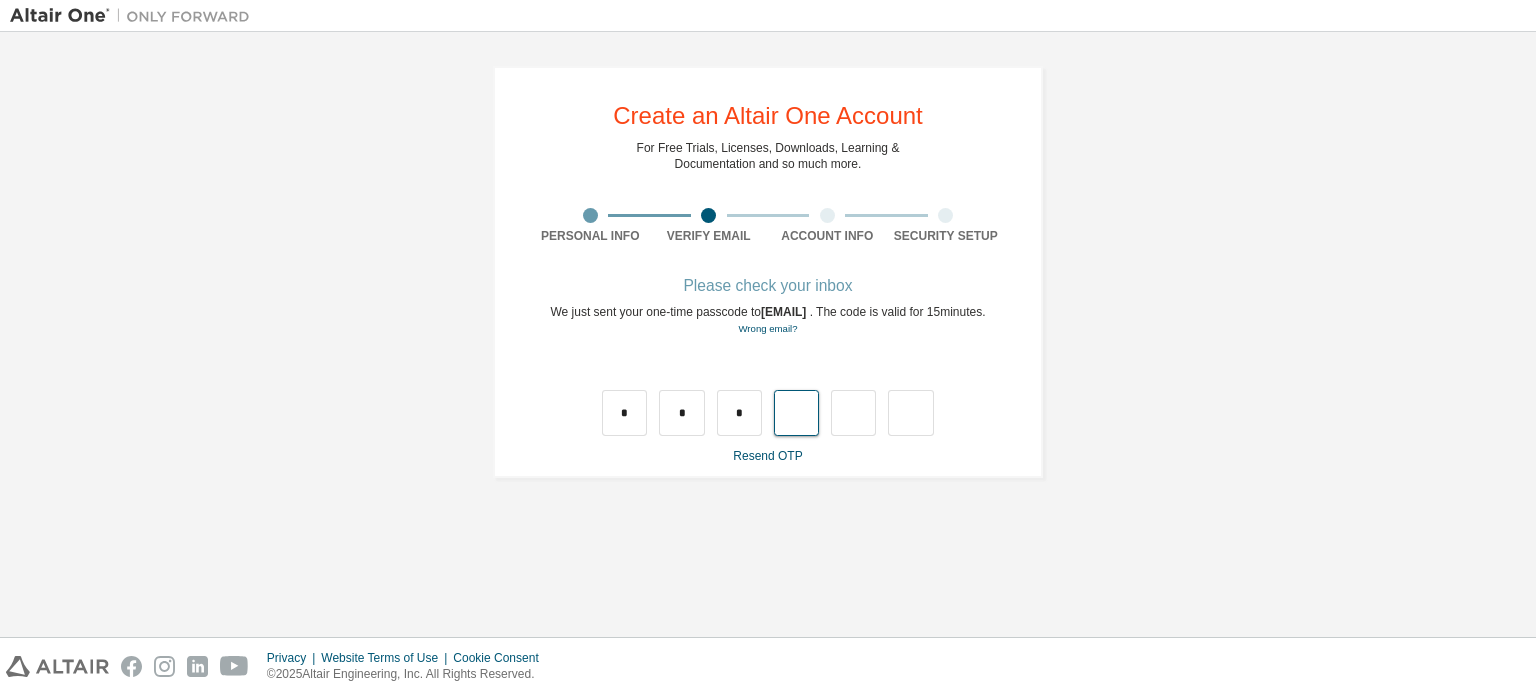 type on "*" 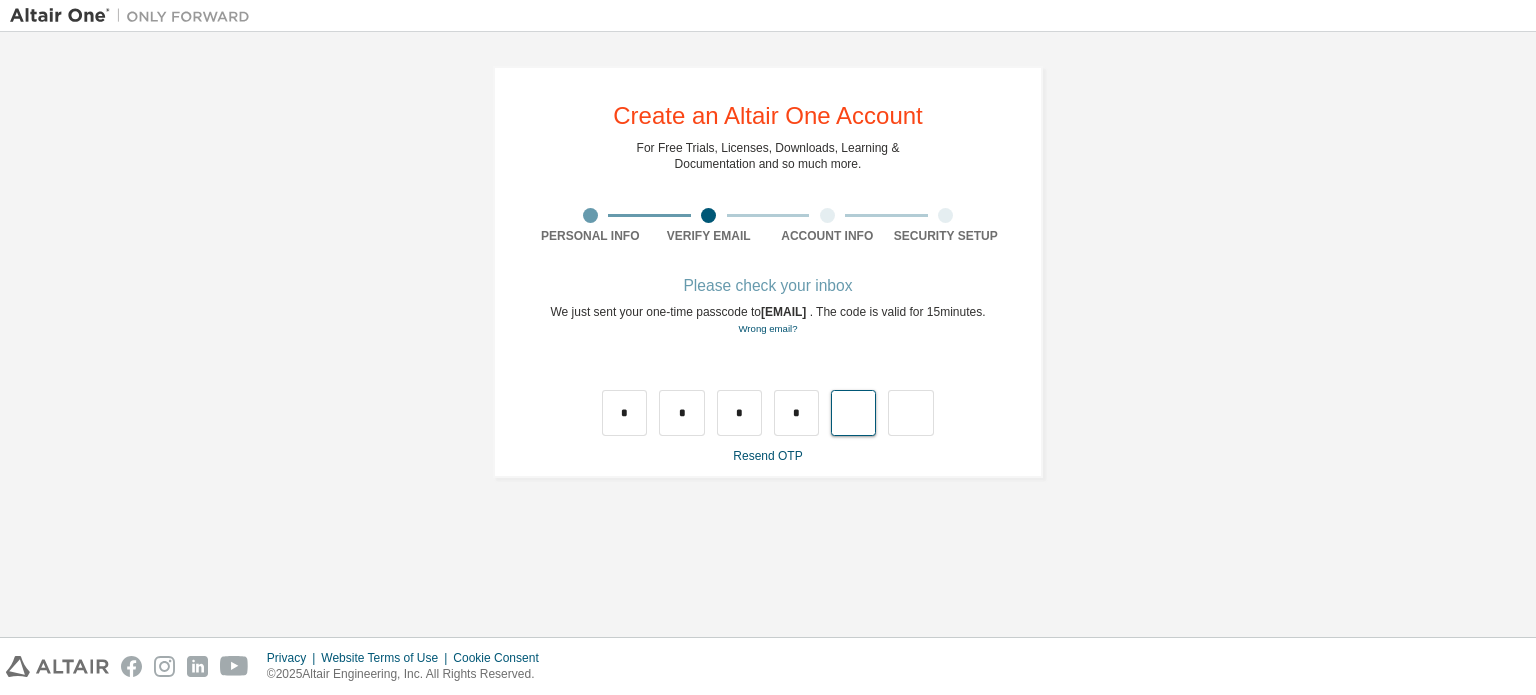 type on "*" 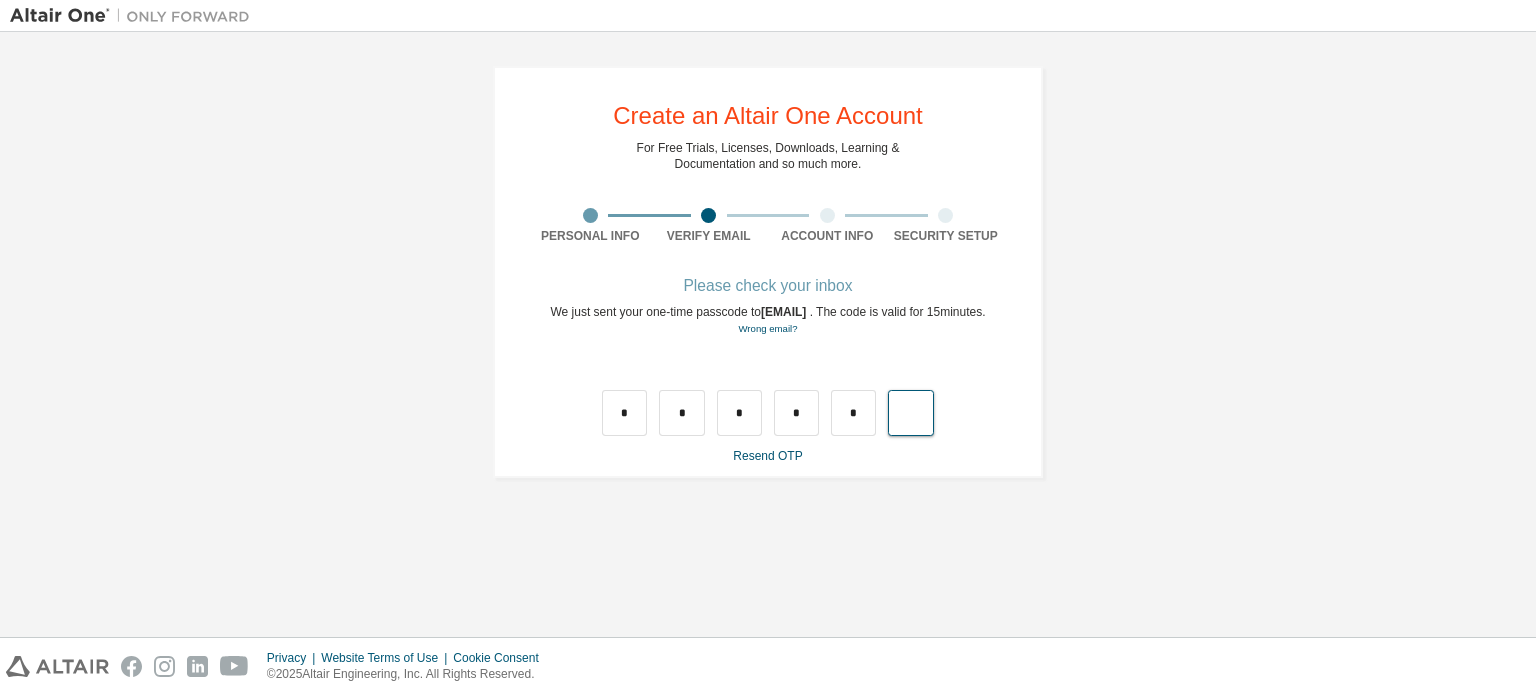 type on "*" 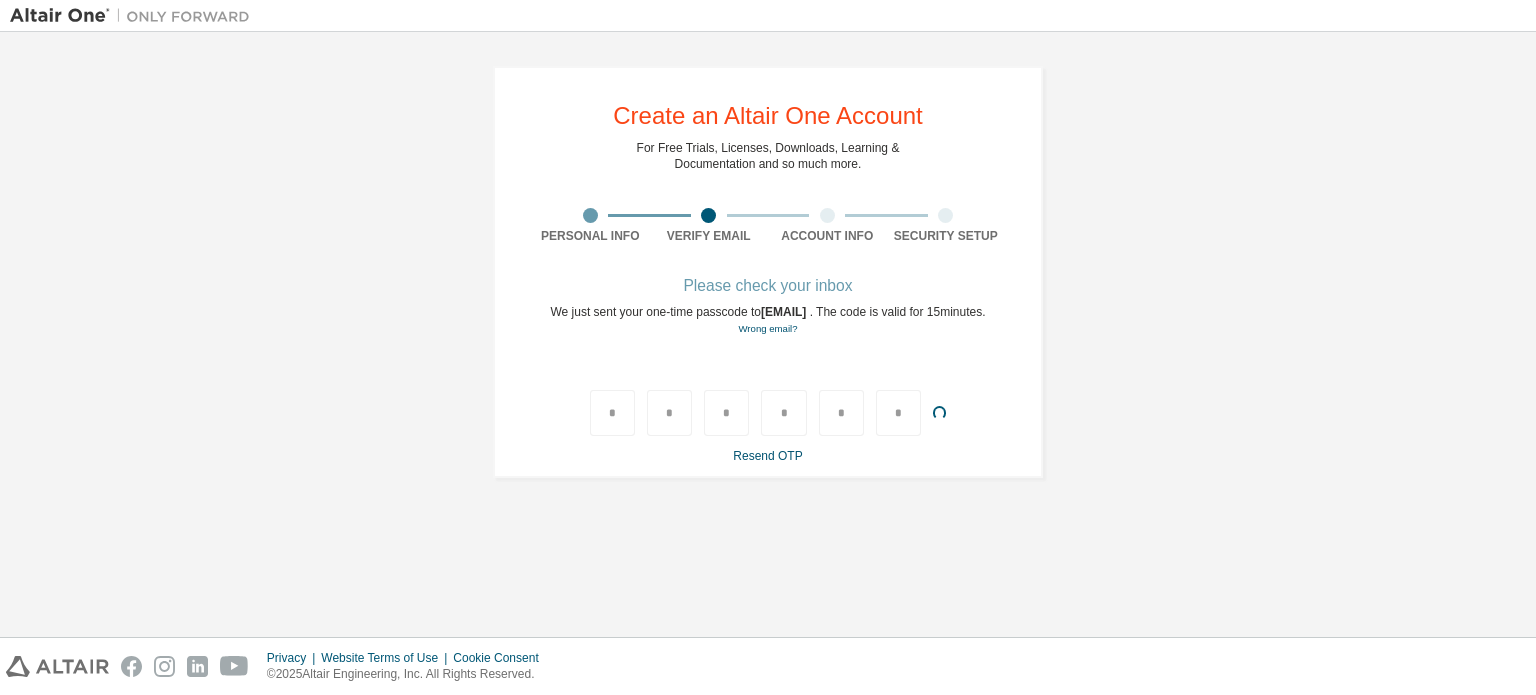 type 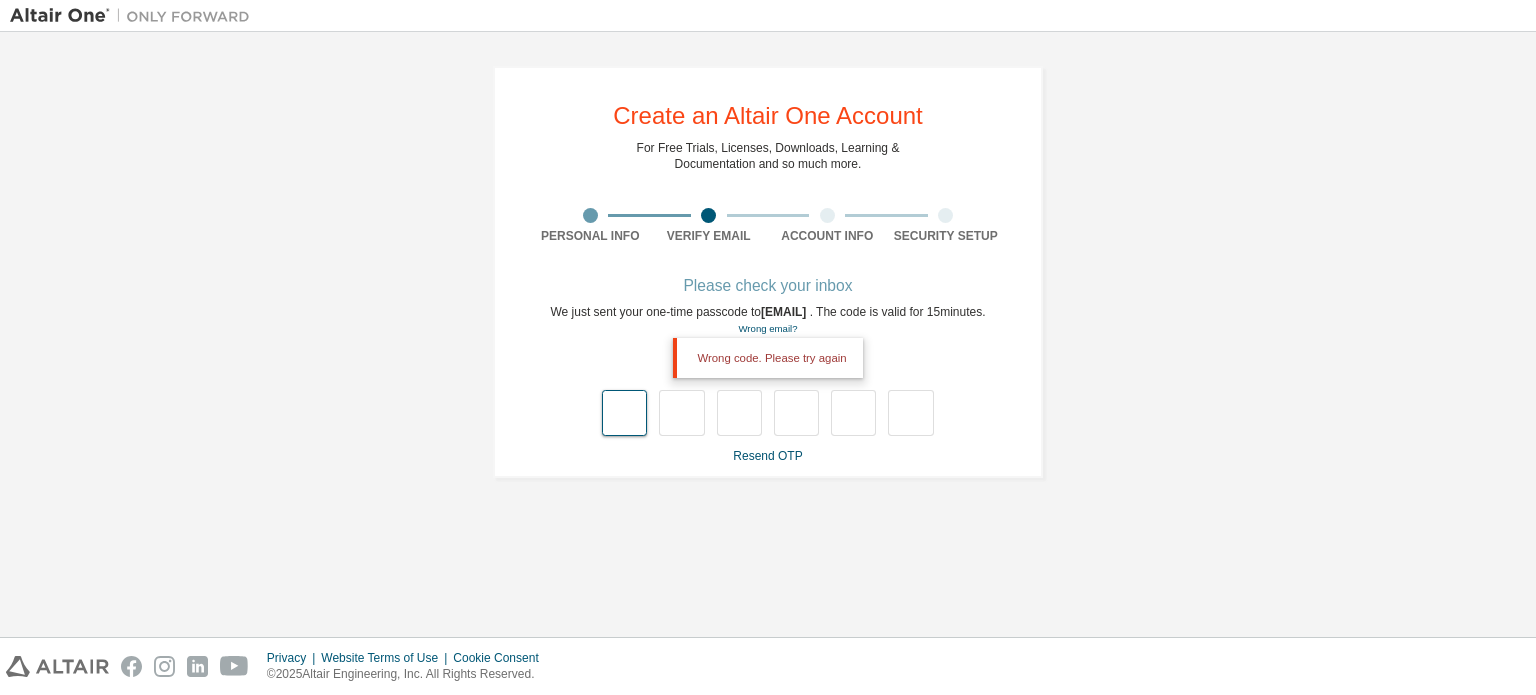 click at bounding box center [624, 413] 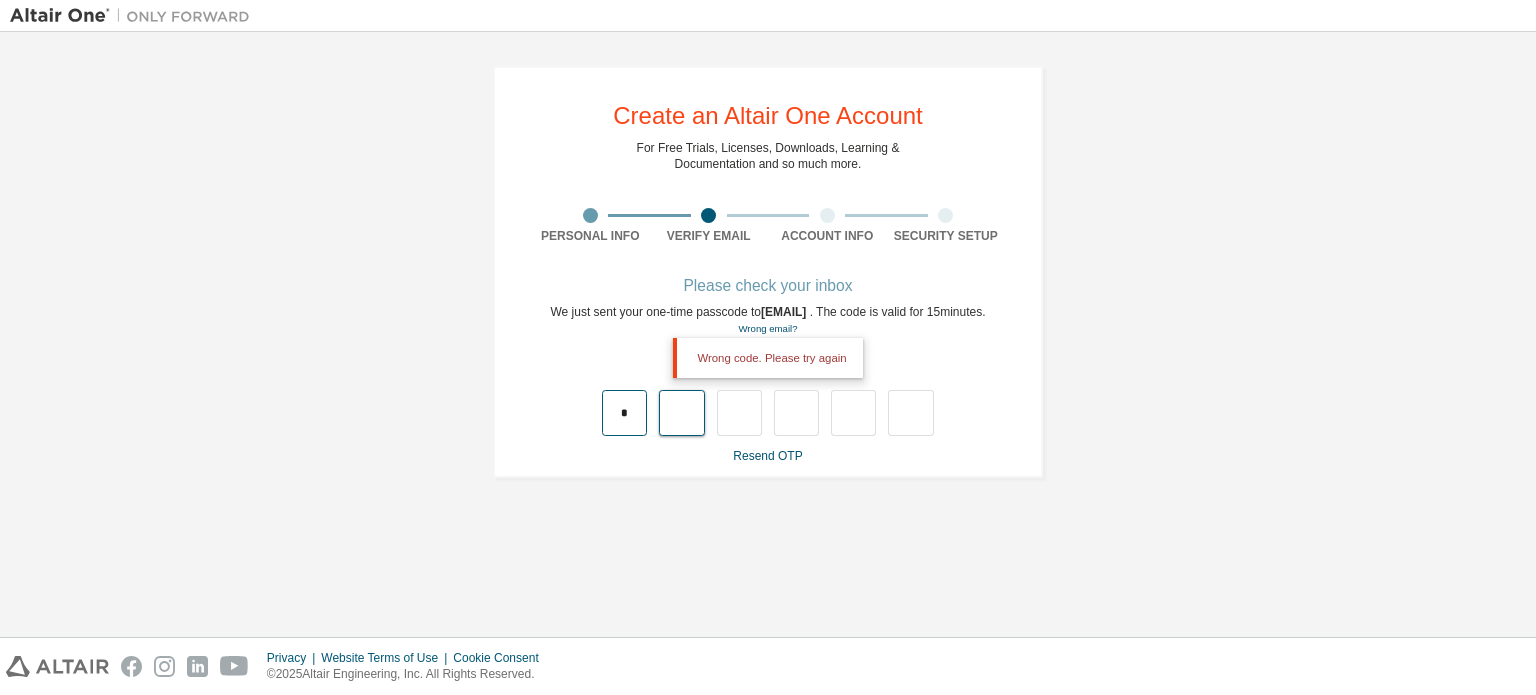type on "*" 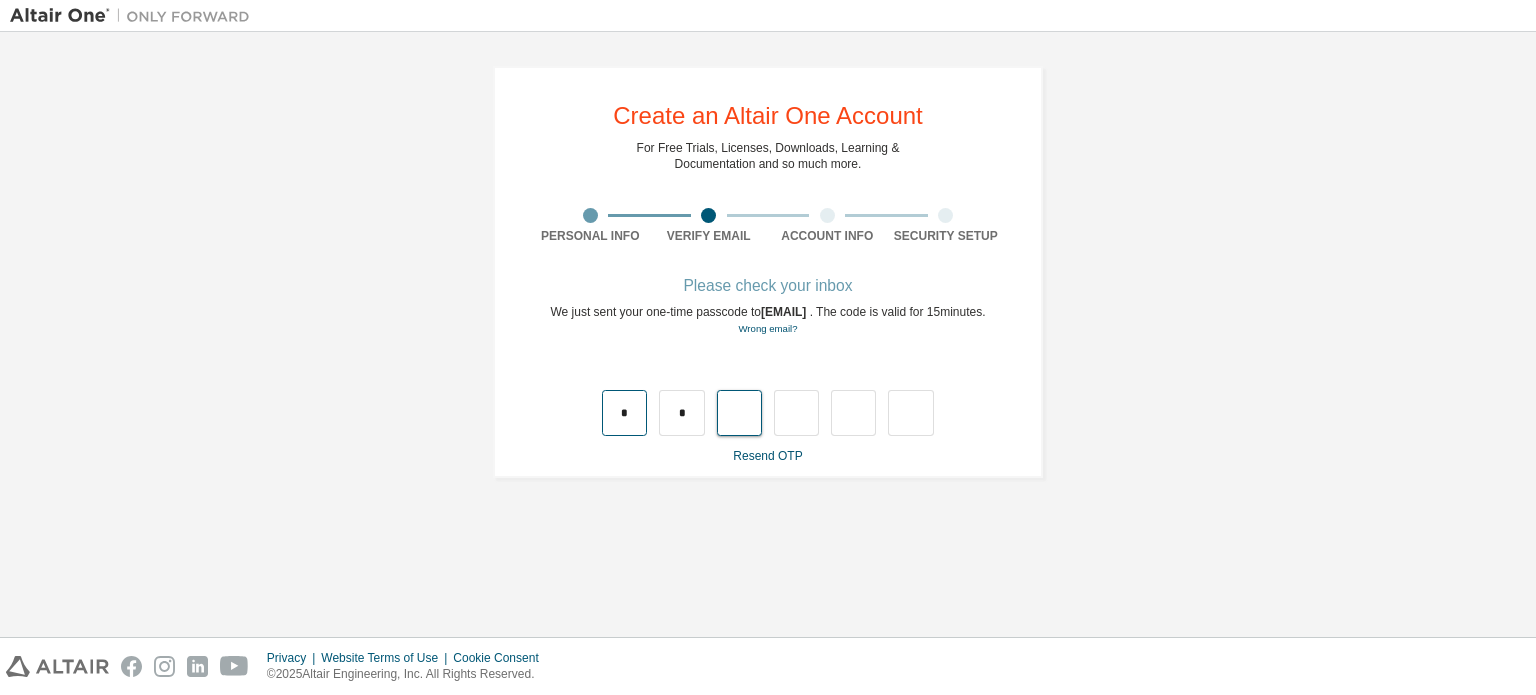 type on "*" 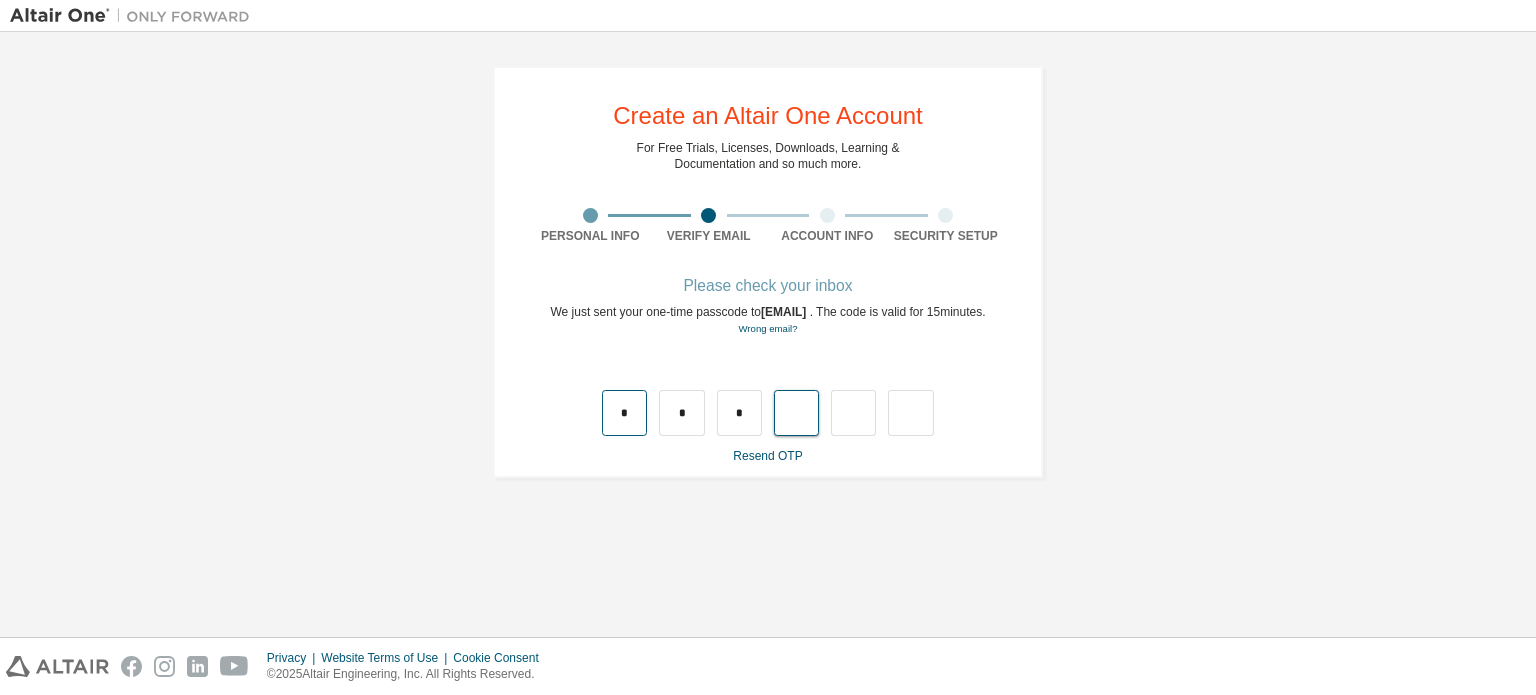 type on "*" 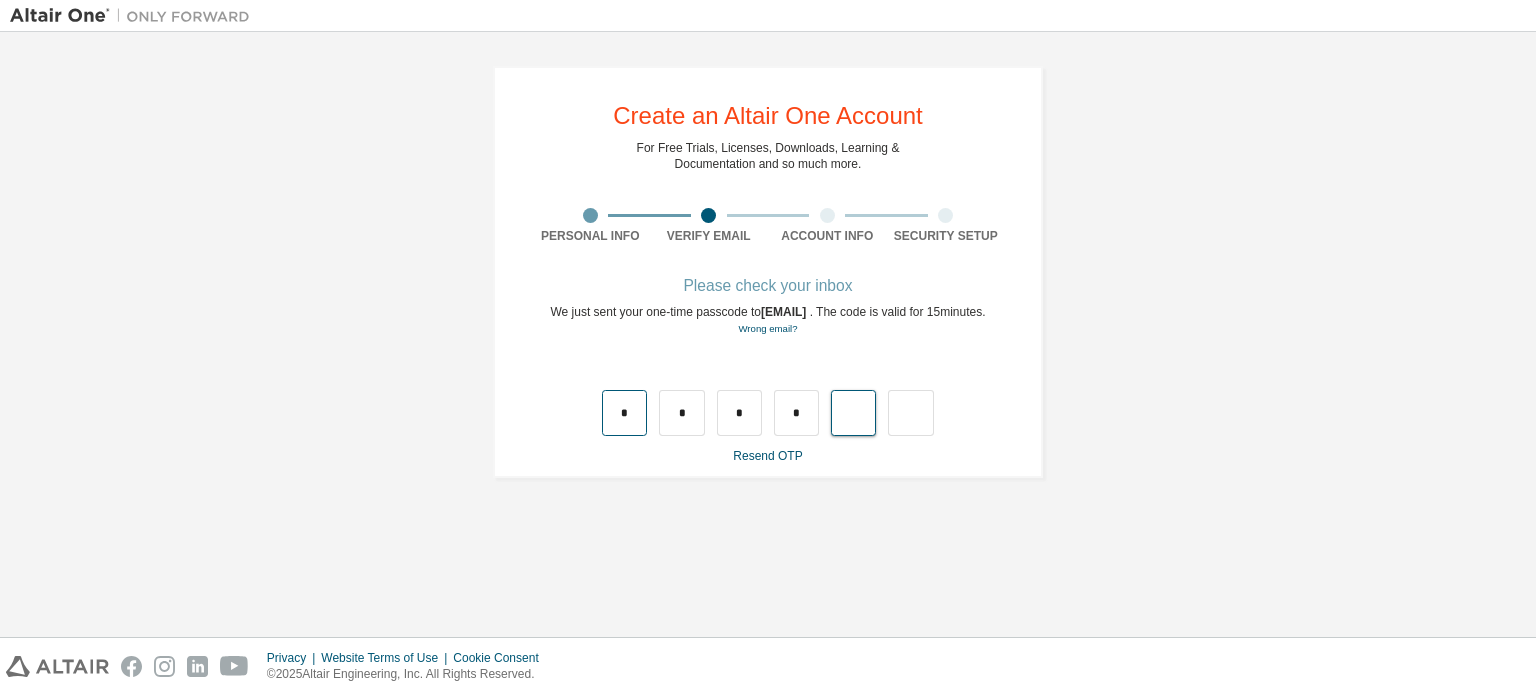 type on "*" 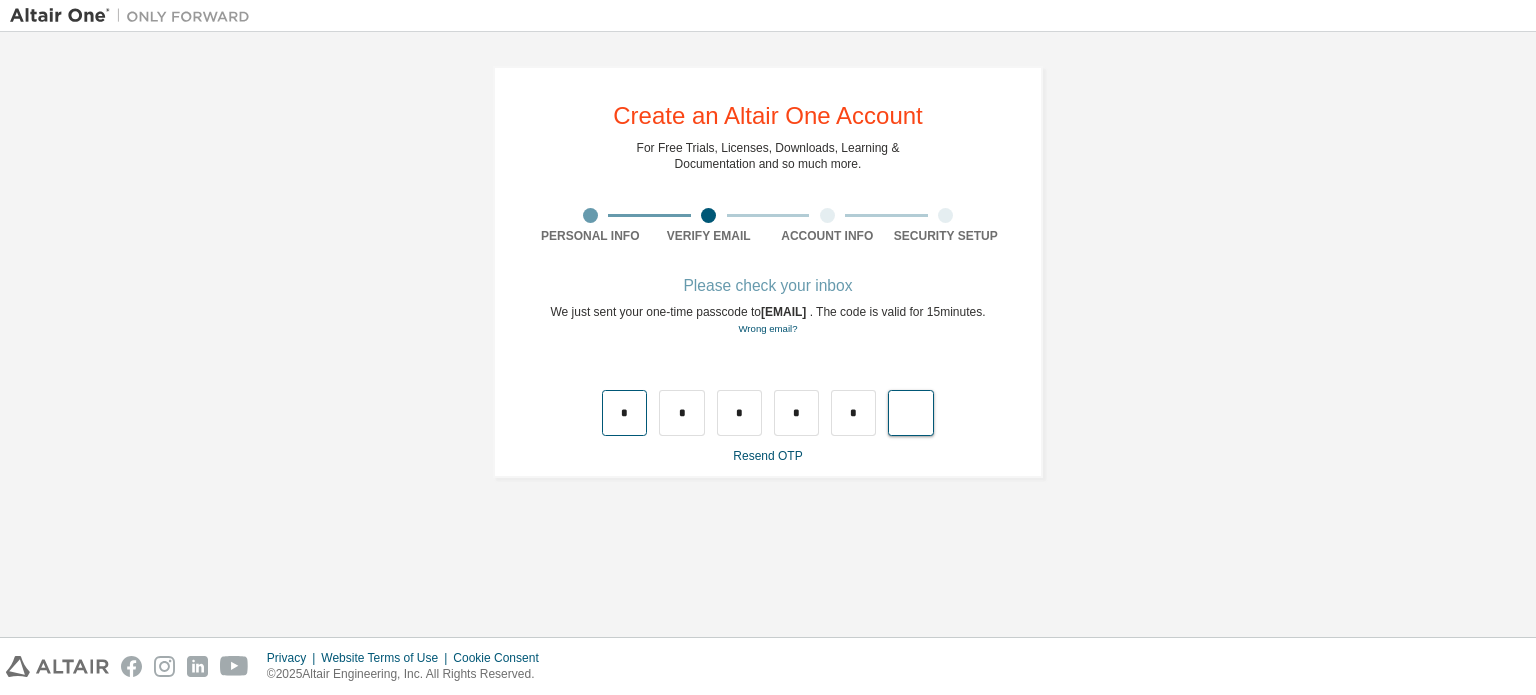 type on "*" 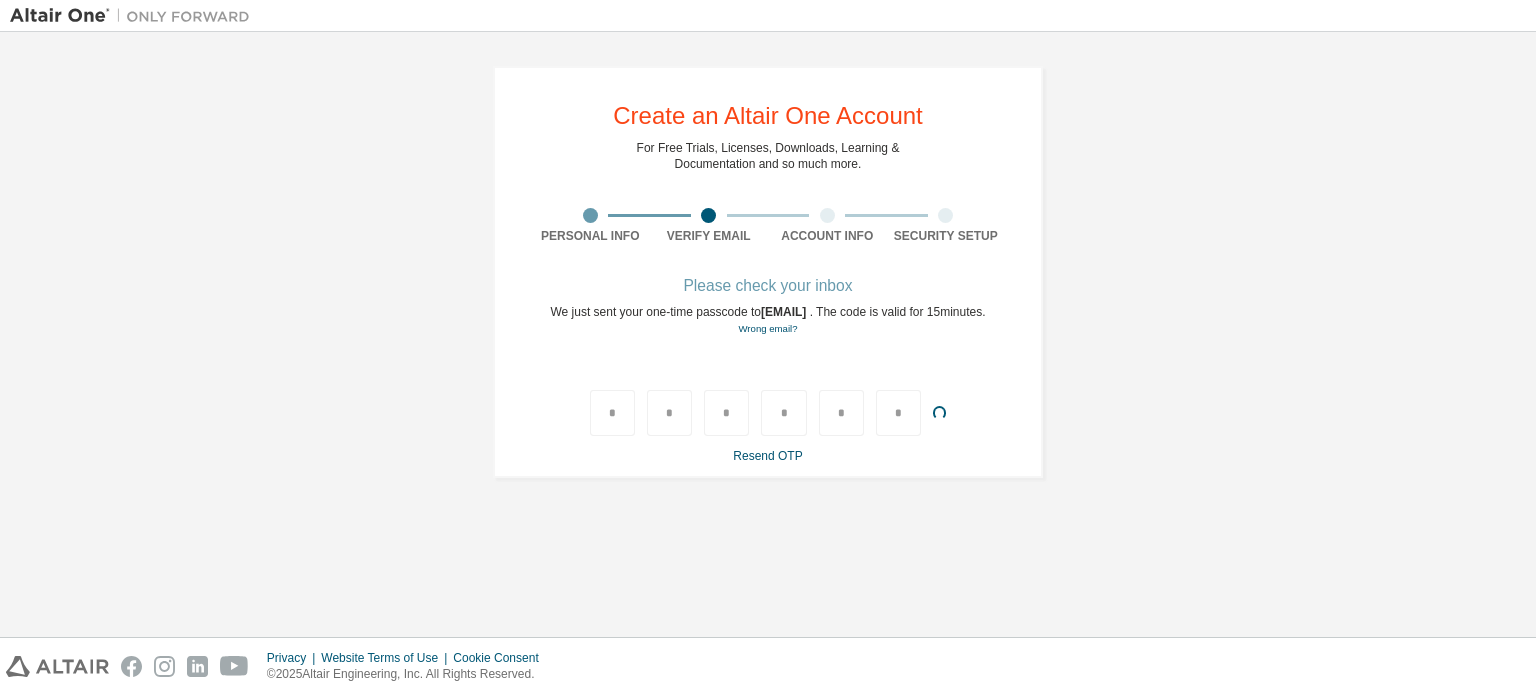 type 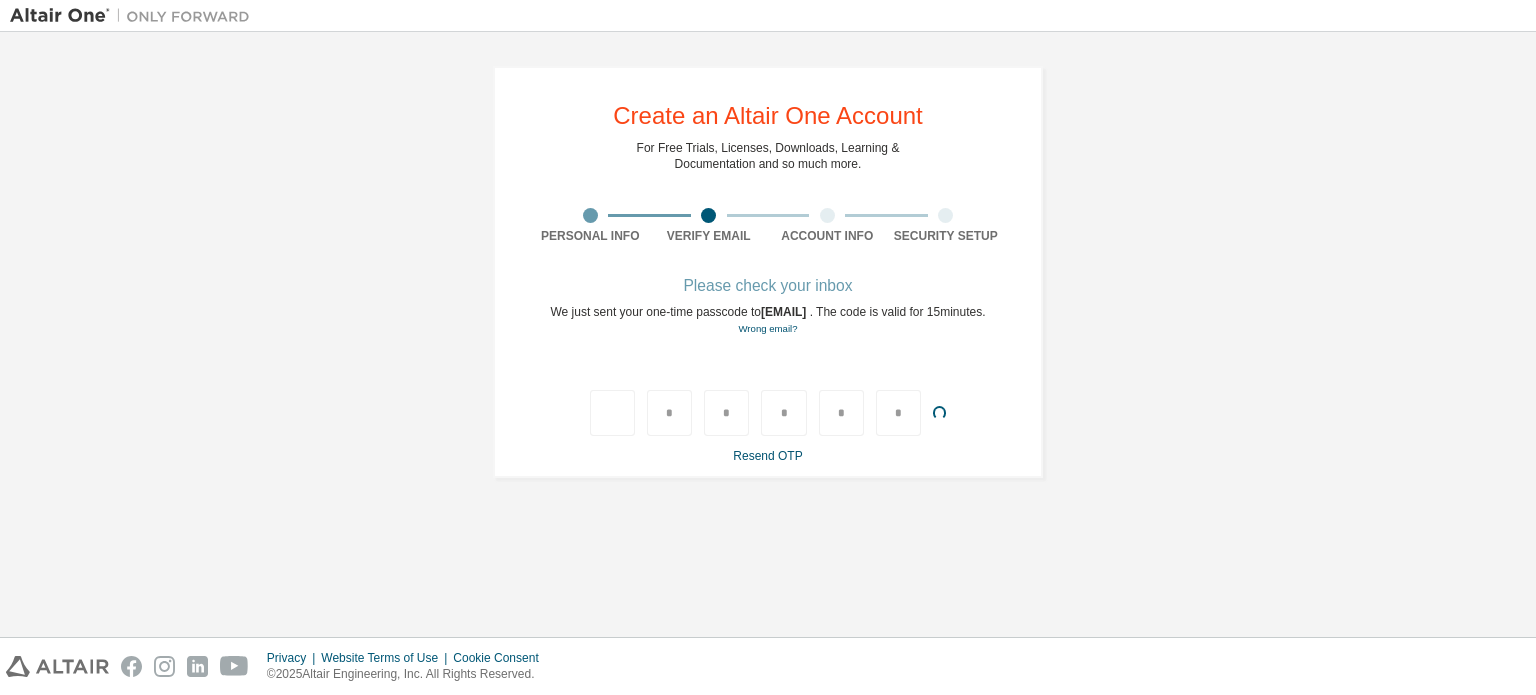 type 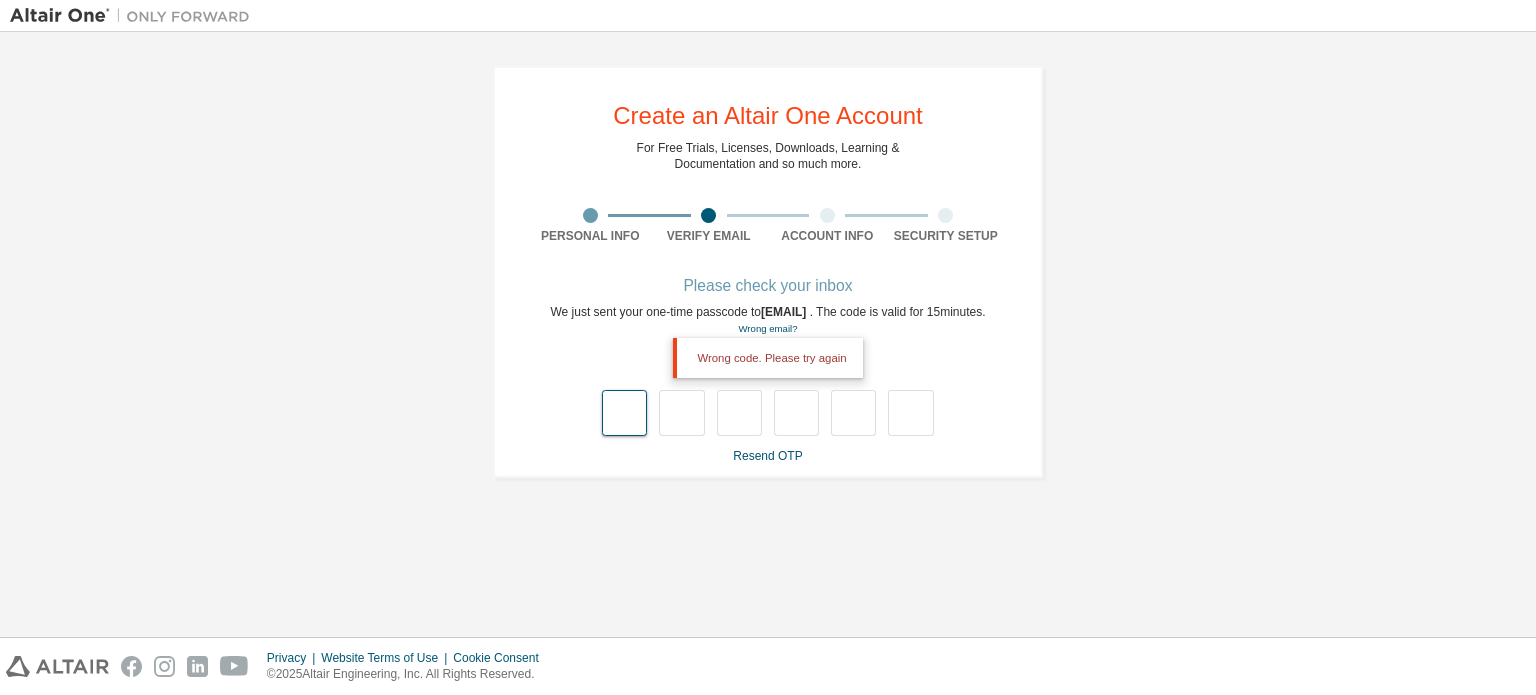 click at bounding box center (624, 413) 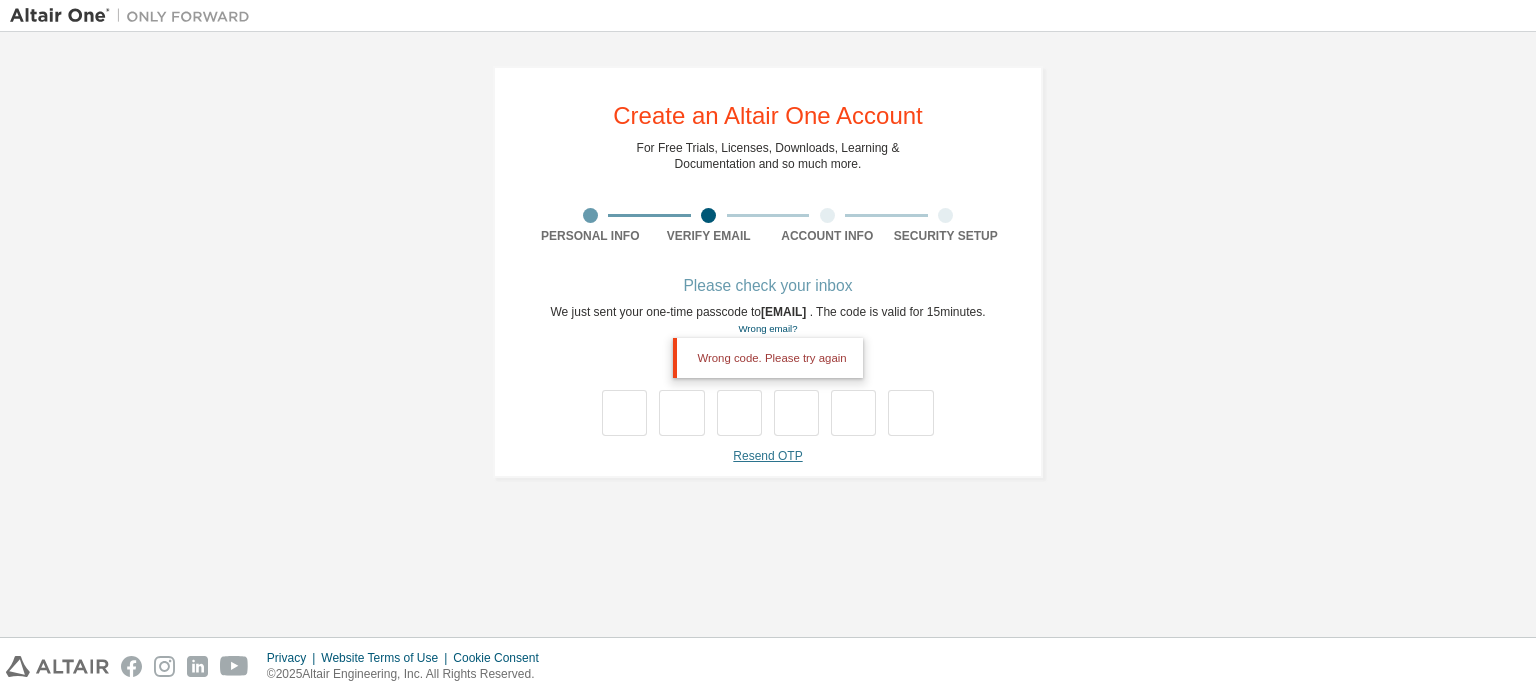 click on "Resend OTP" at bounding box center [767, 456] 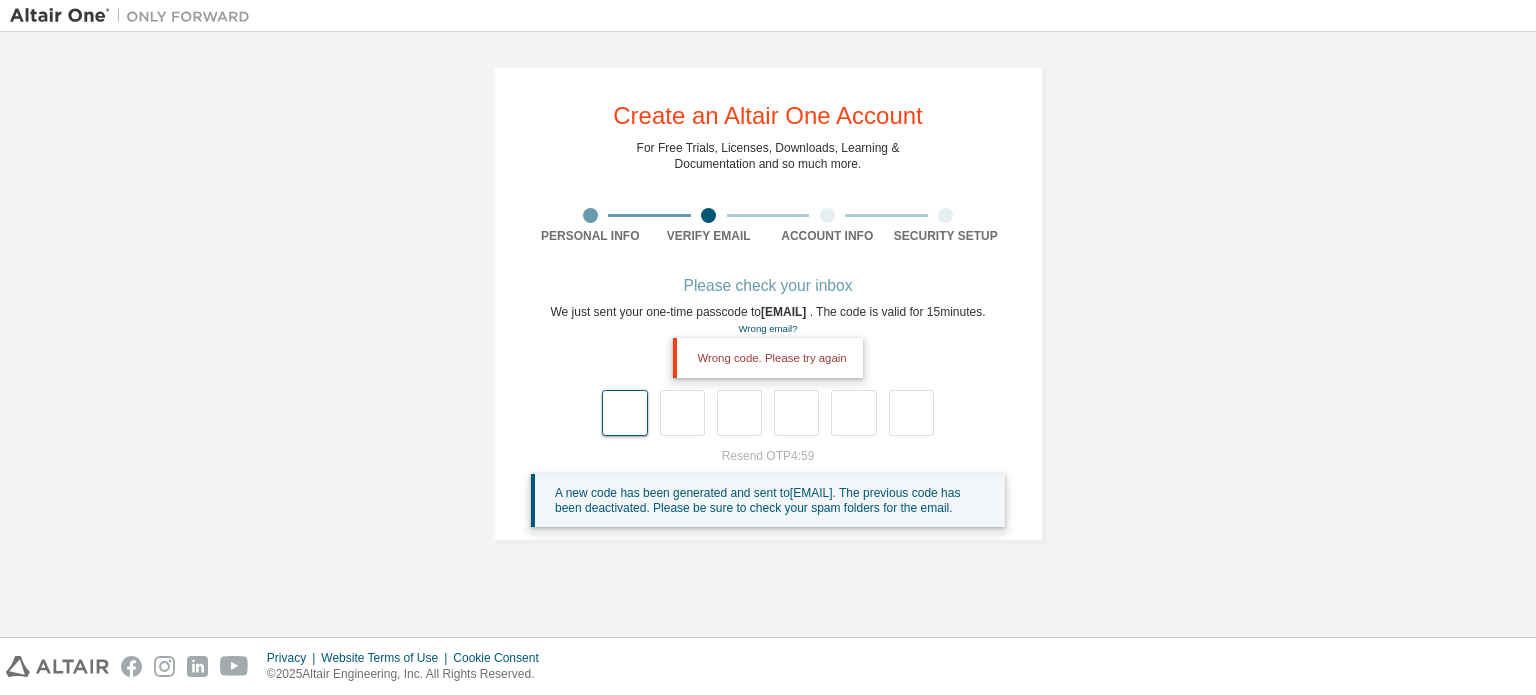 click at bounding box center [624, 413] 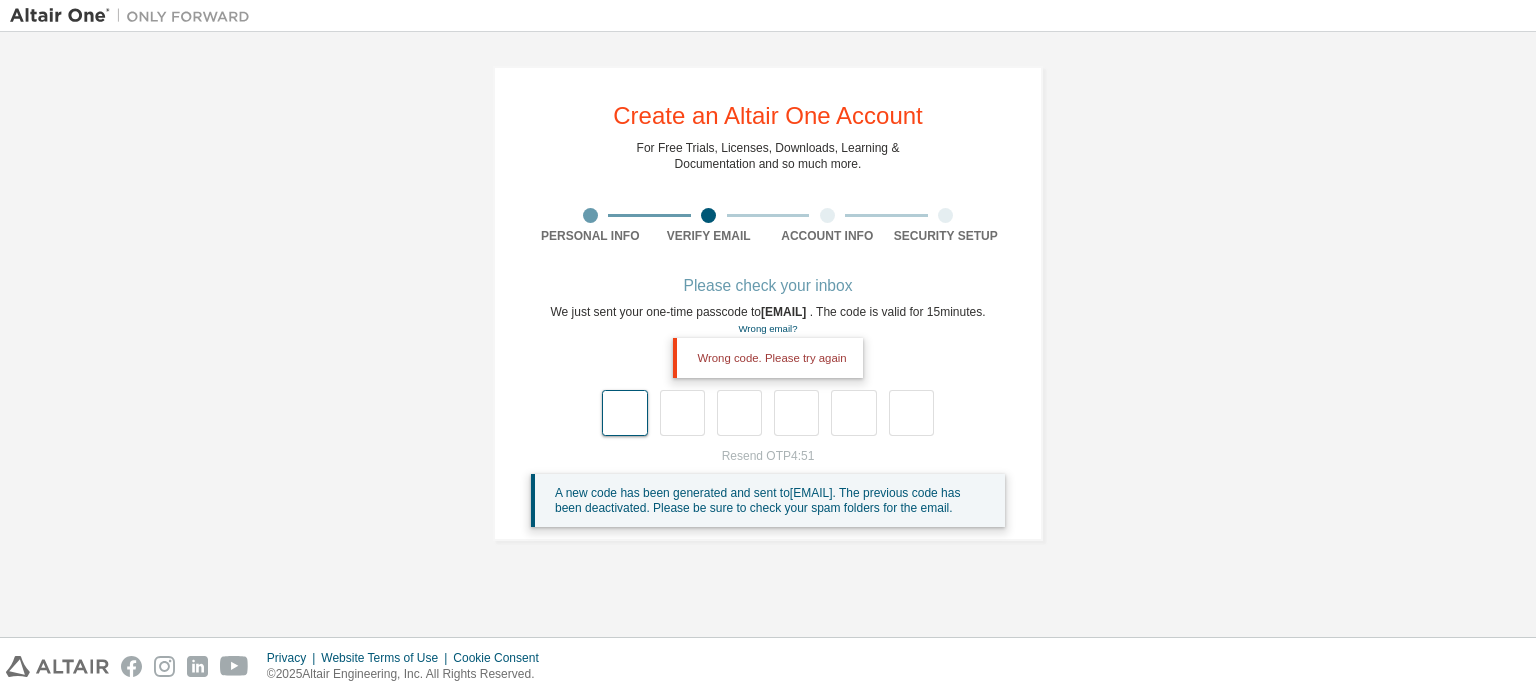 type on "*" 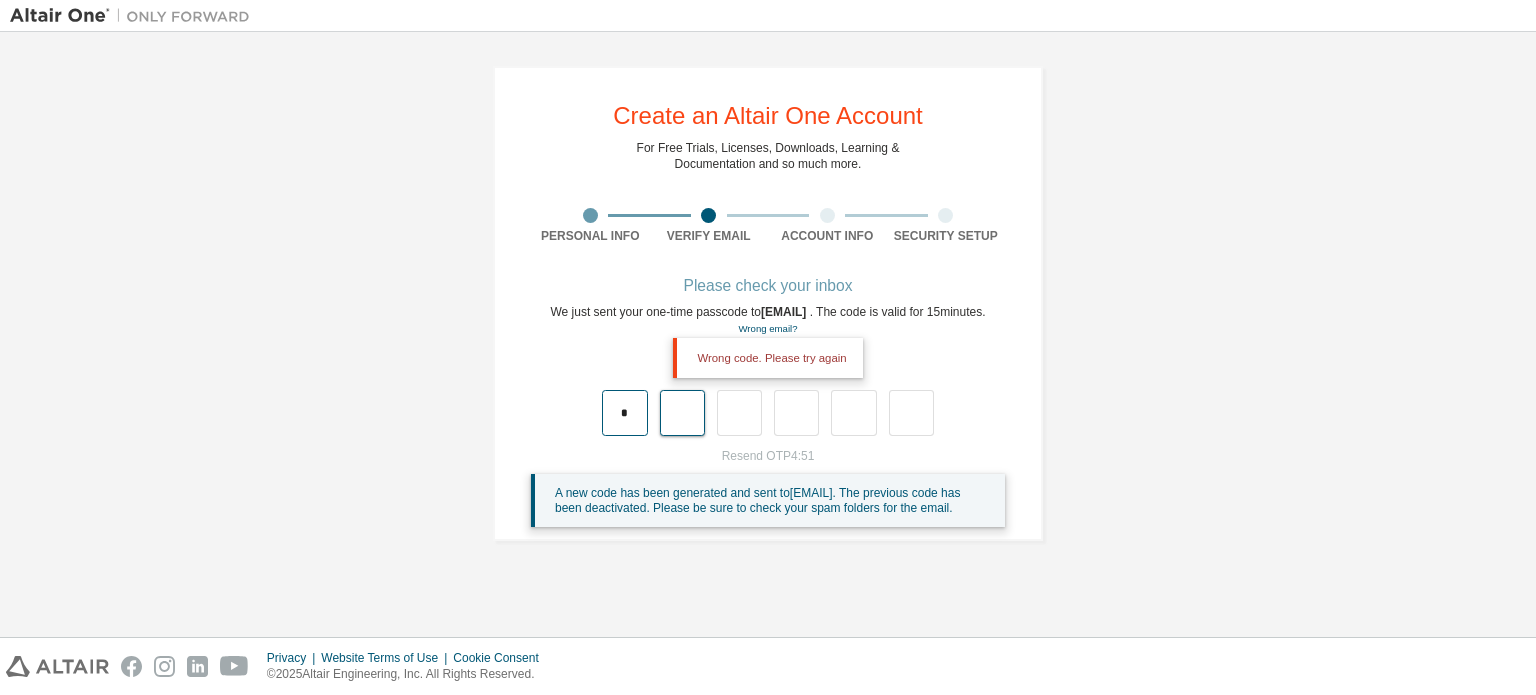 type on "*" 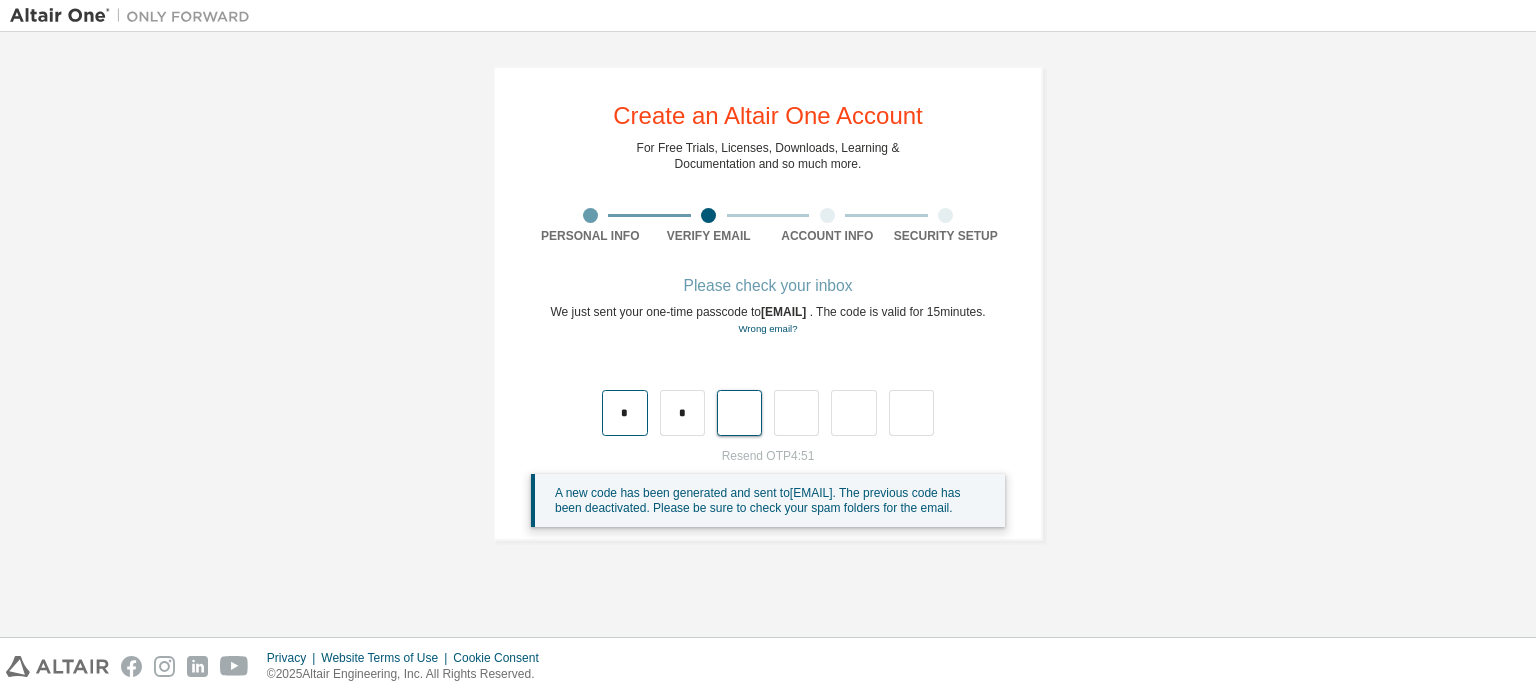 type on "*" 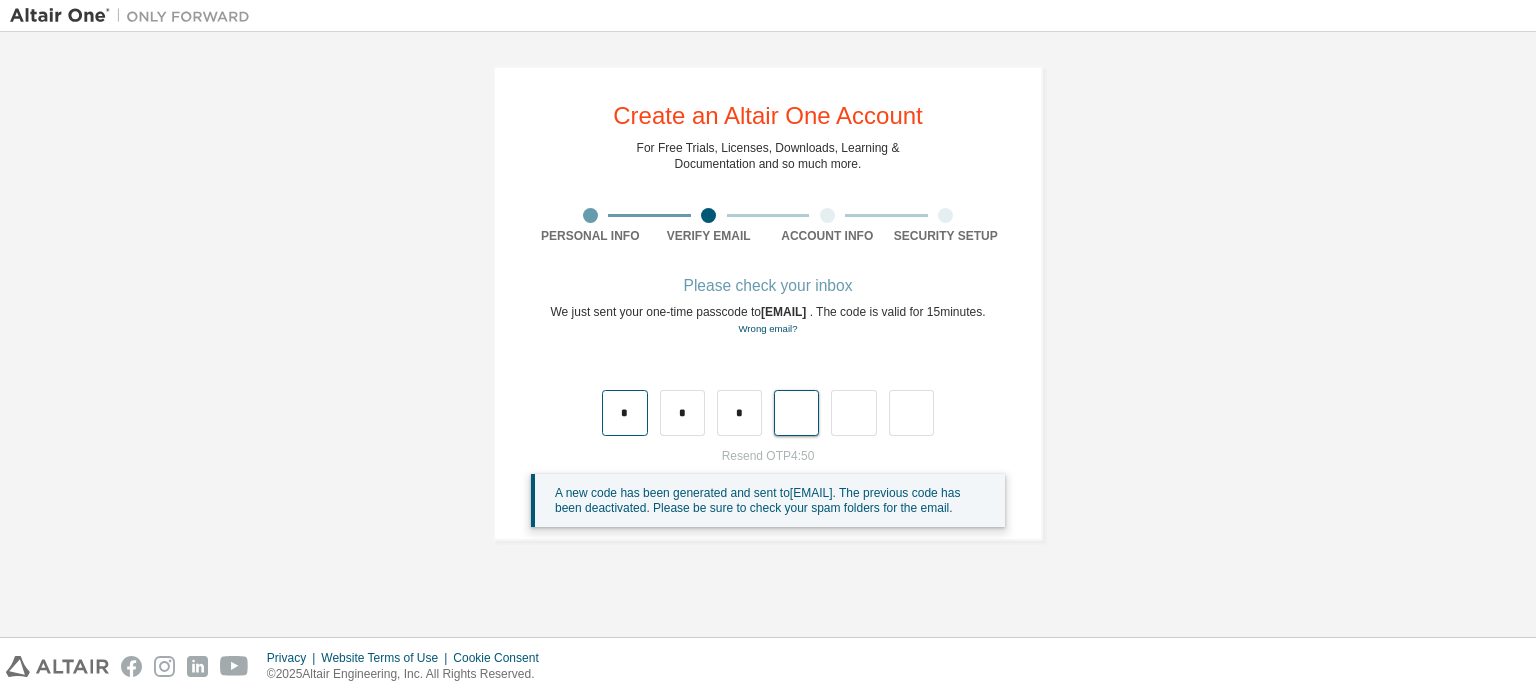 type on "*" 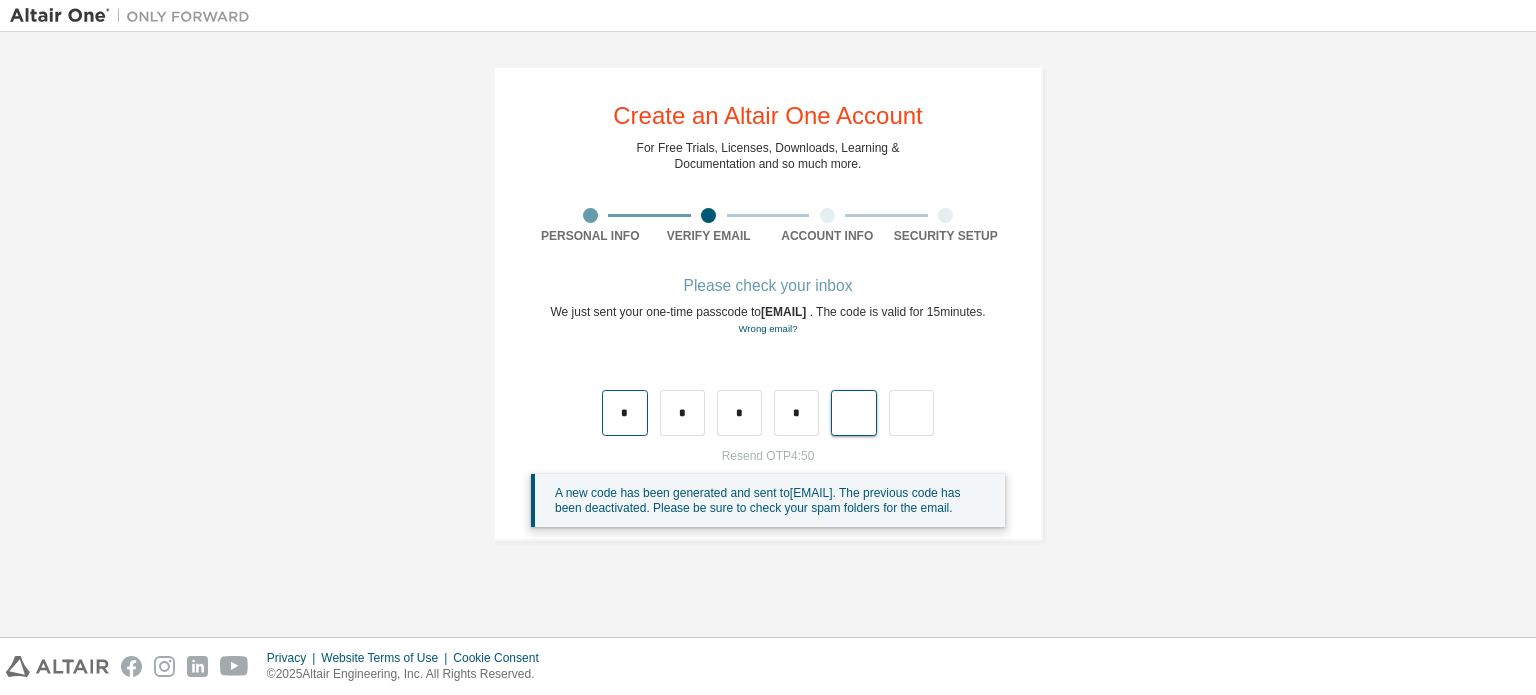 type on "*" 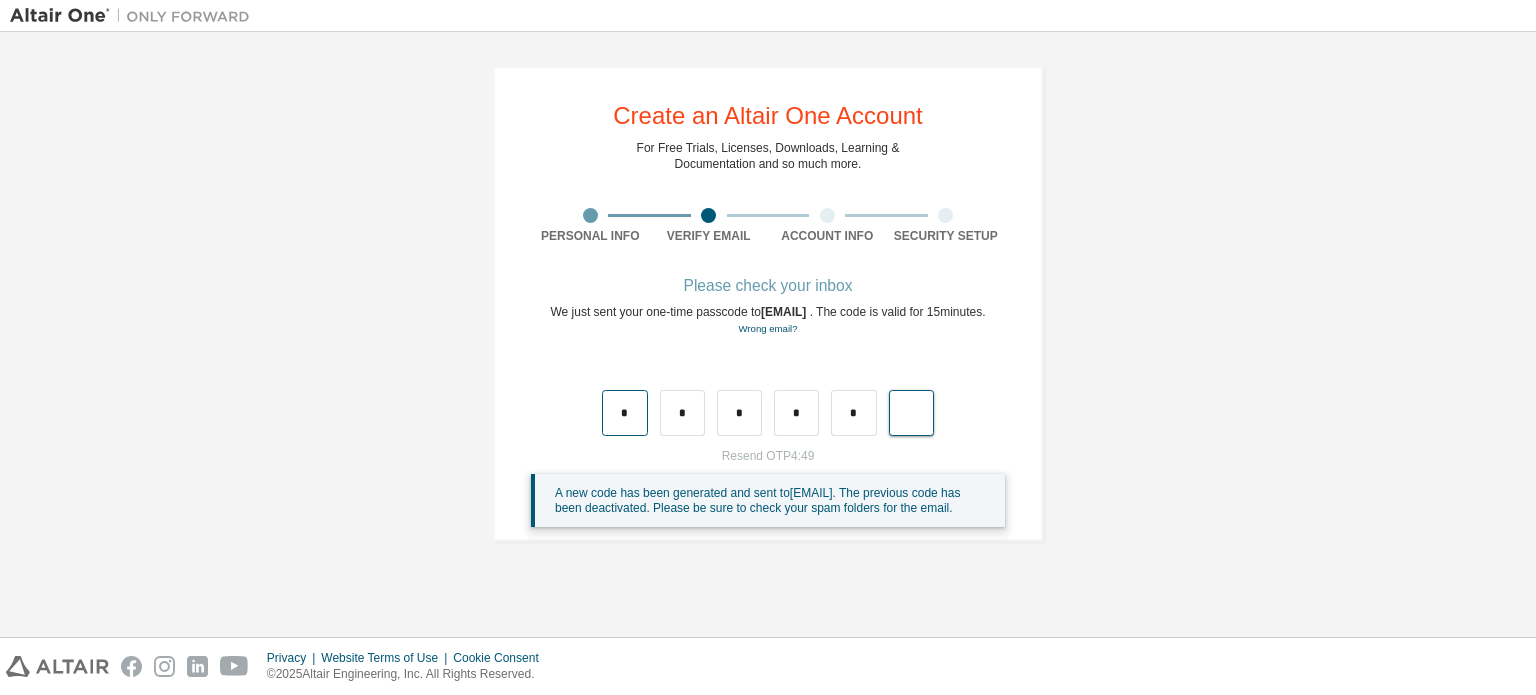 type on "*" 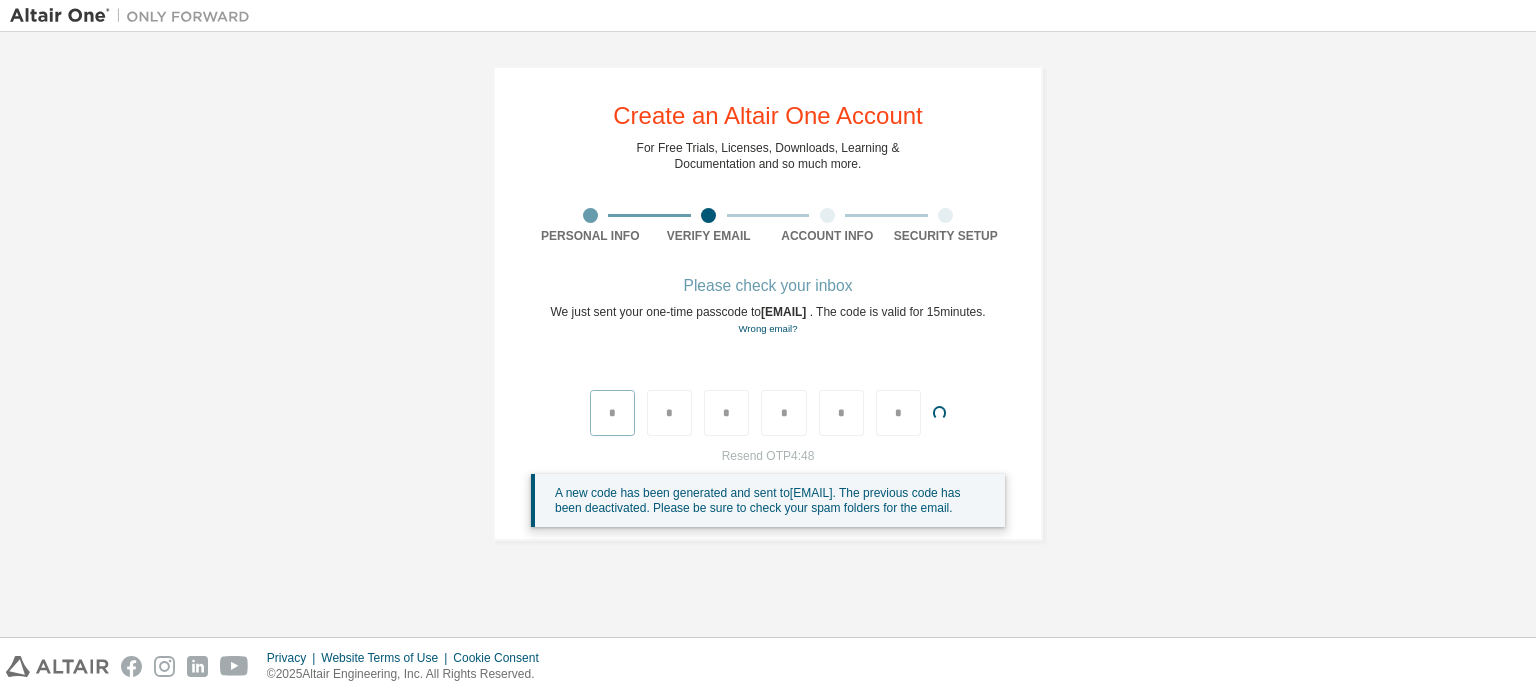 type 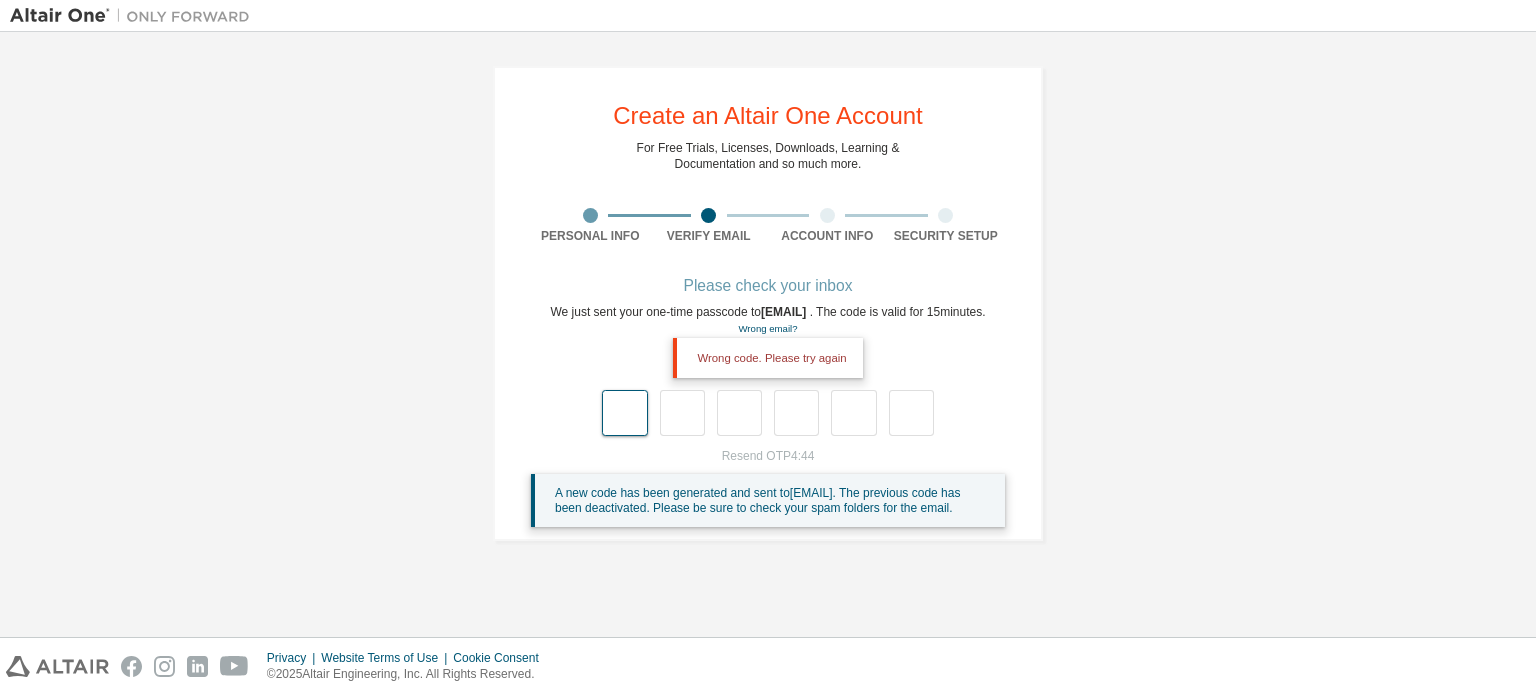 click at bounding box center [624, 413] 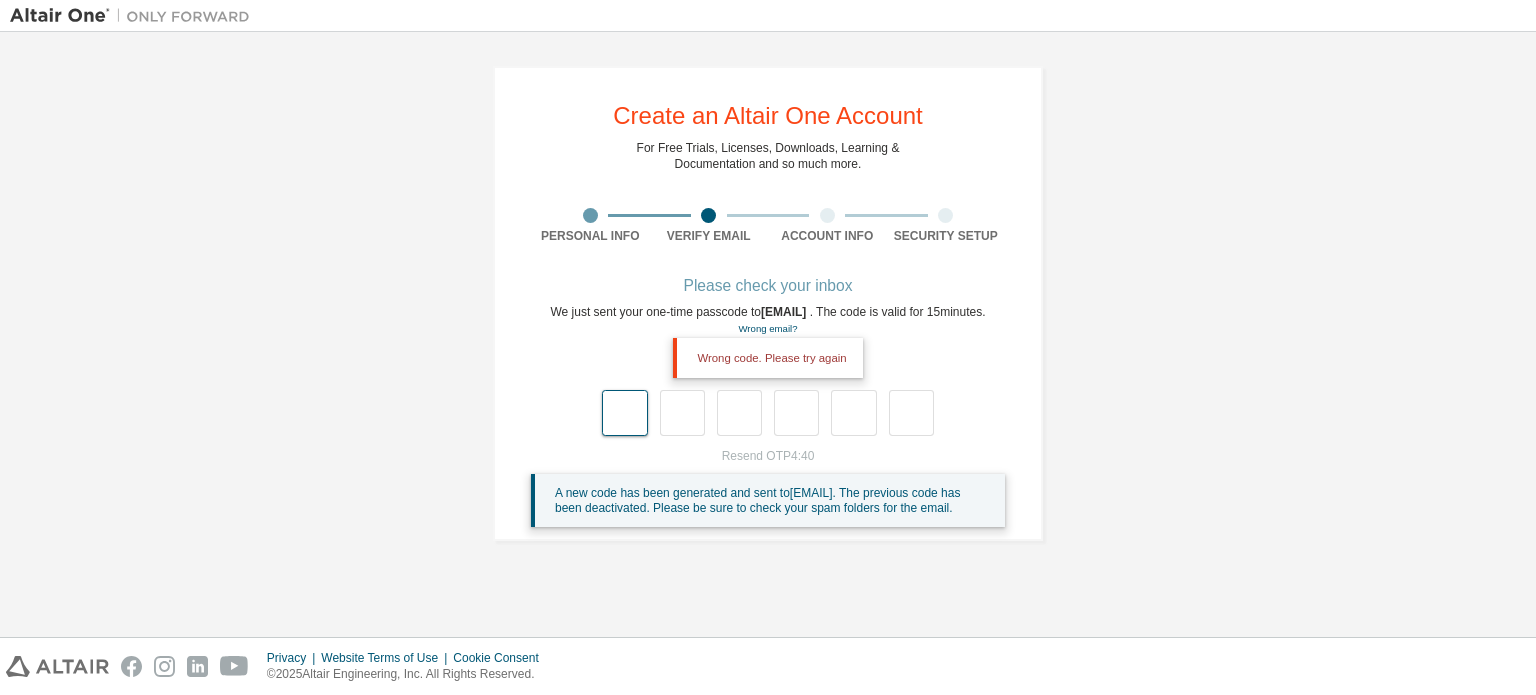 type on "*" 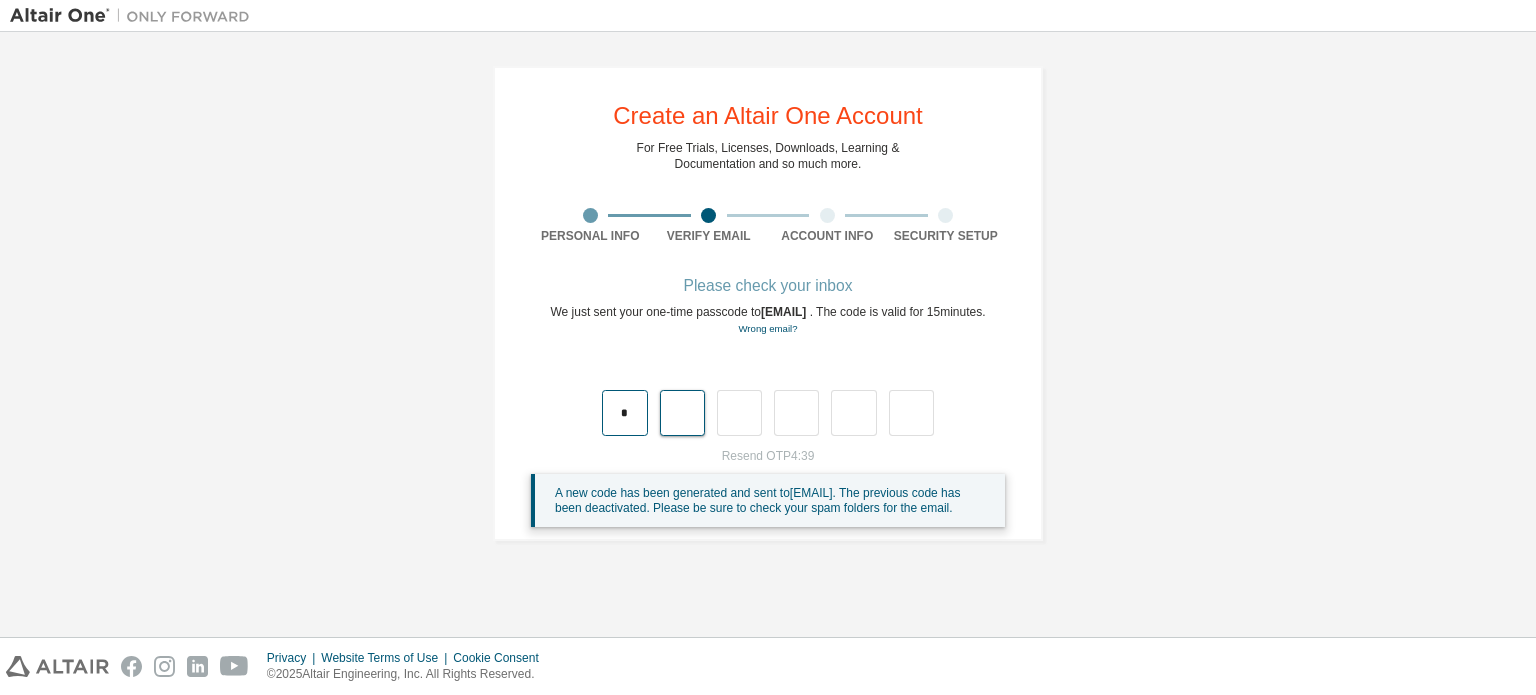 type on "*" 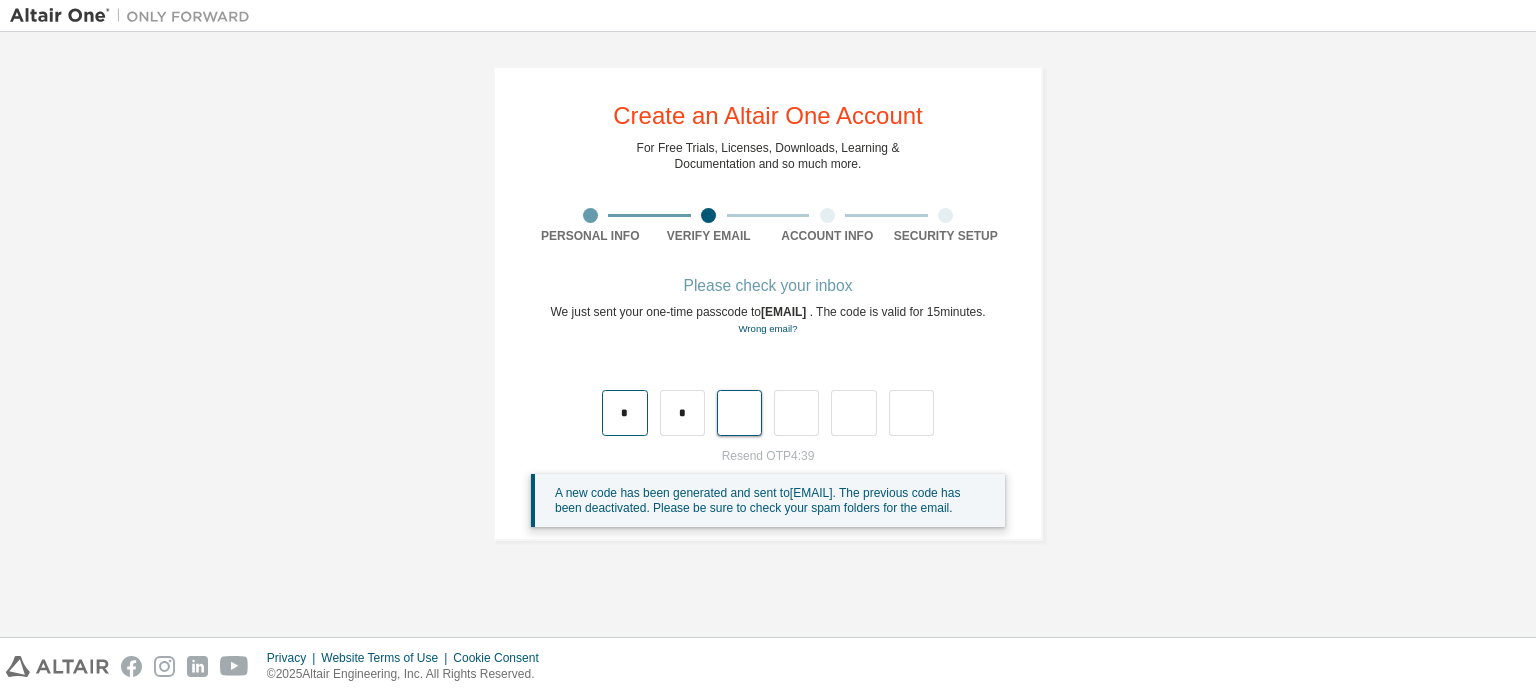 type on "*" 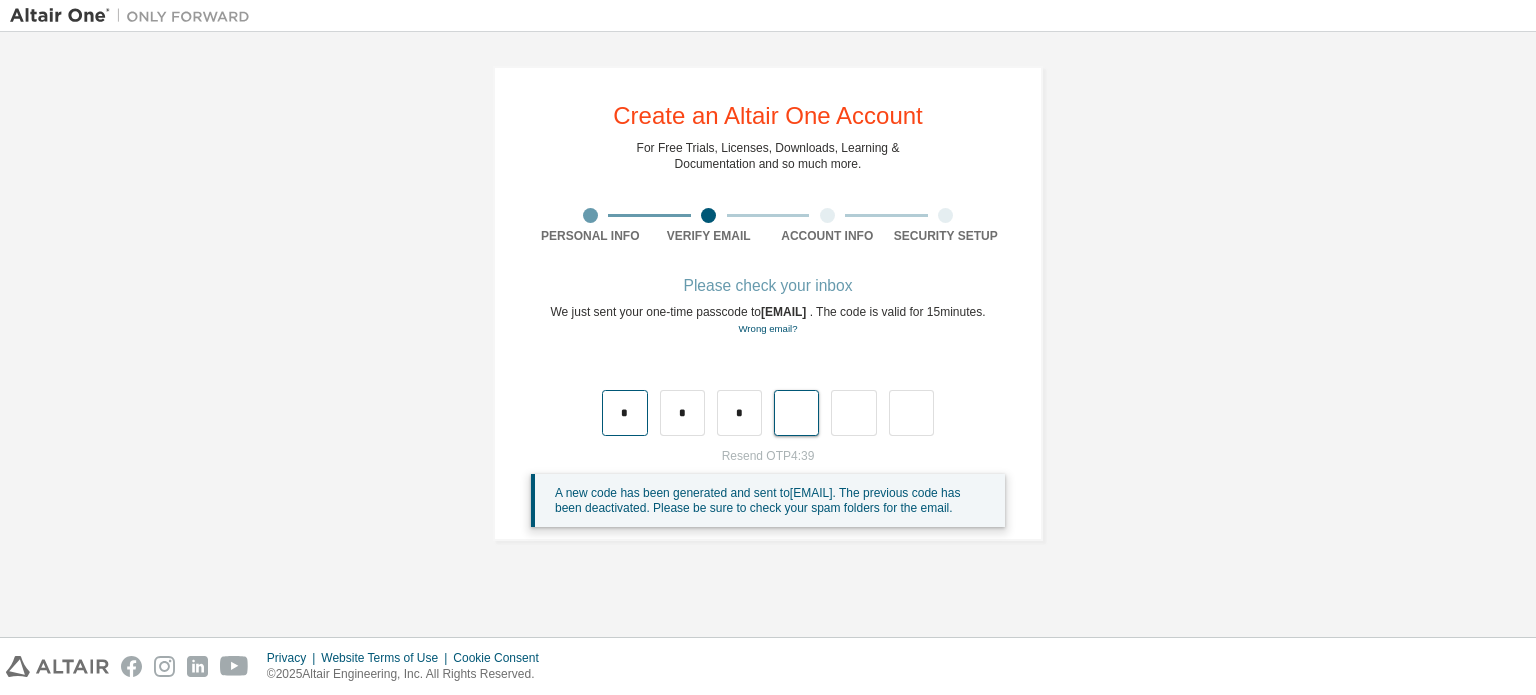 type on "*" 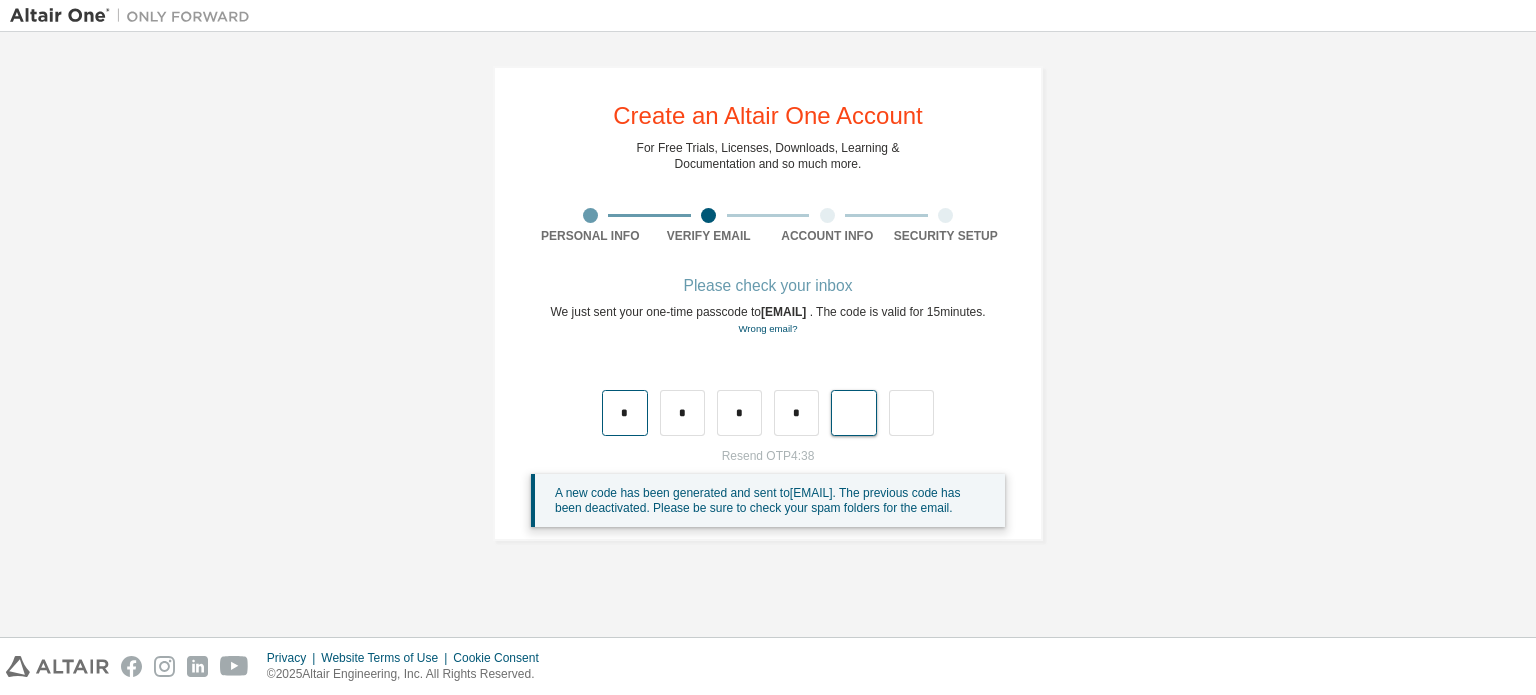 type on "*" 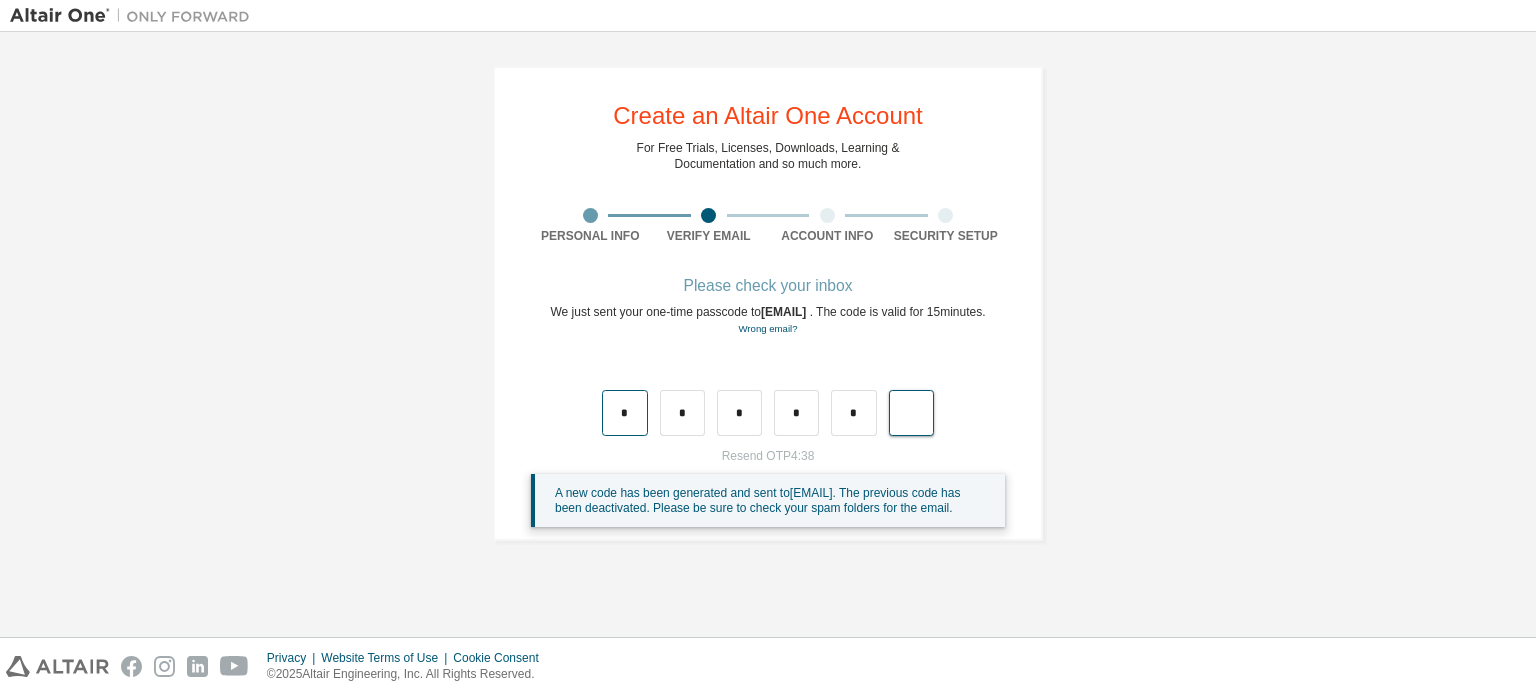 type on "*" 